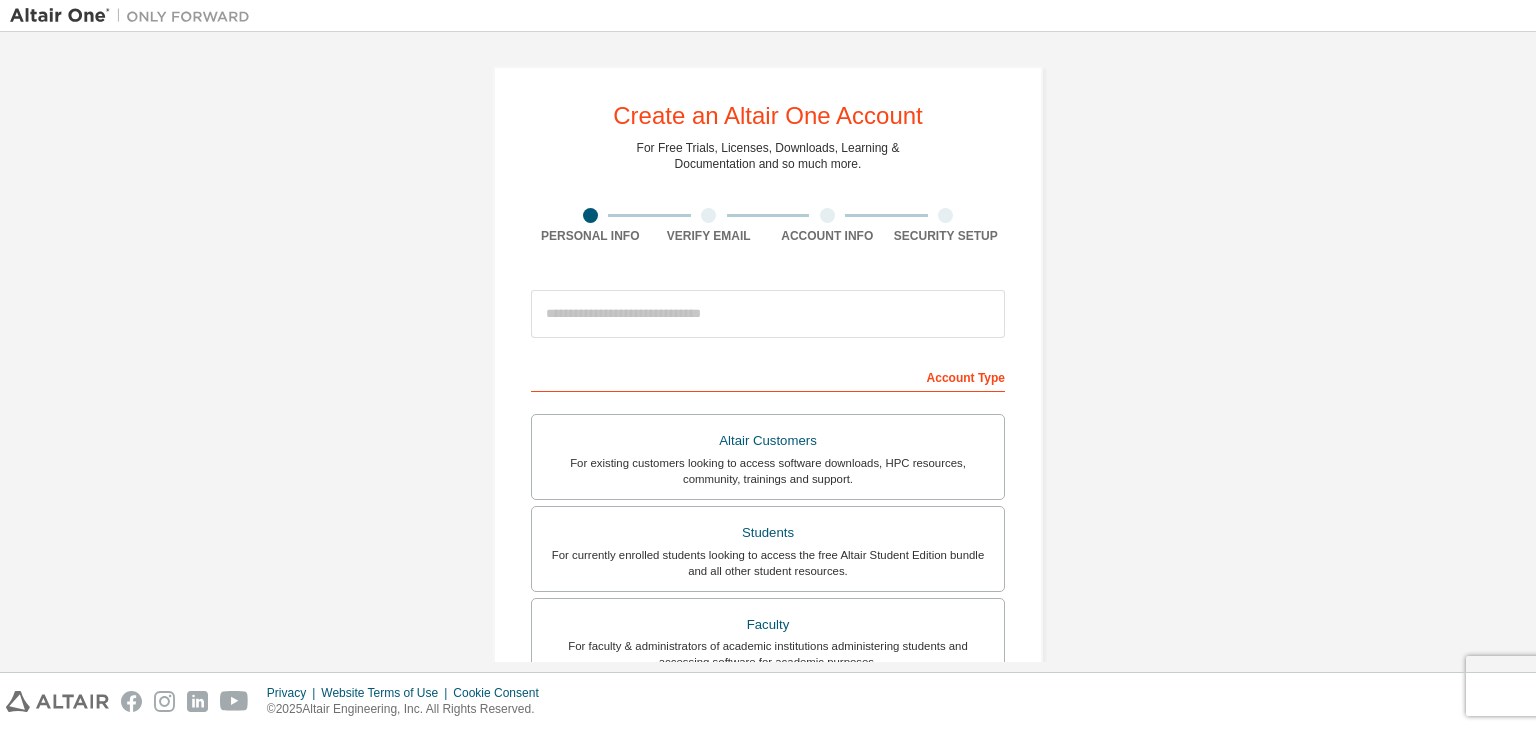 scroll, scrollTop: 0, scrollLeft: 0, axis: both 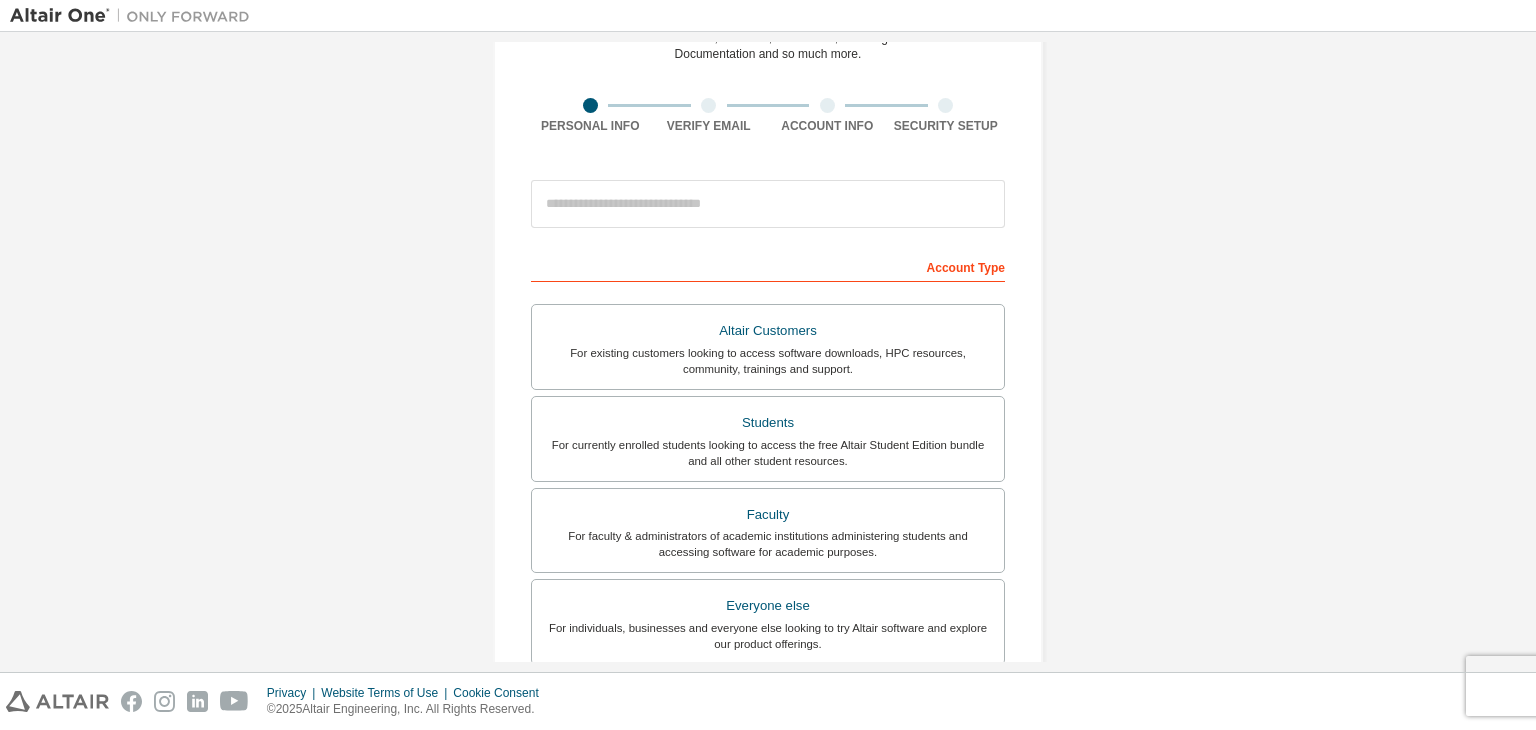 click on "For currently enrolled students looking to access the free Altair Student Edition bundle and all other student resources." at bounding box center [768, 453] 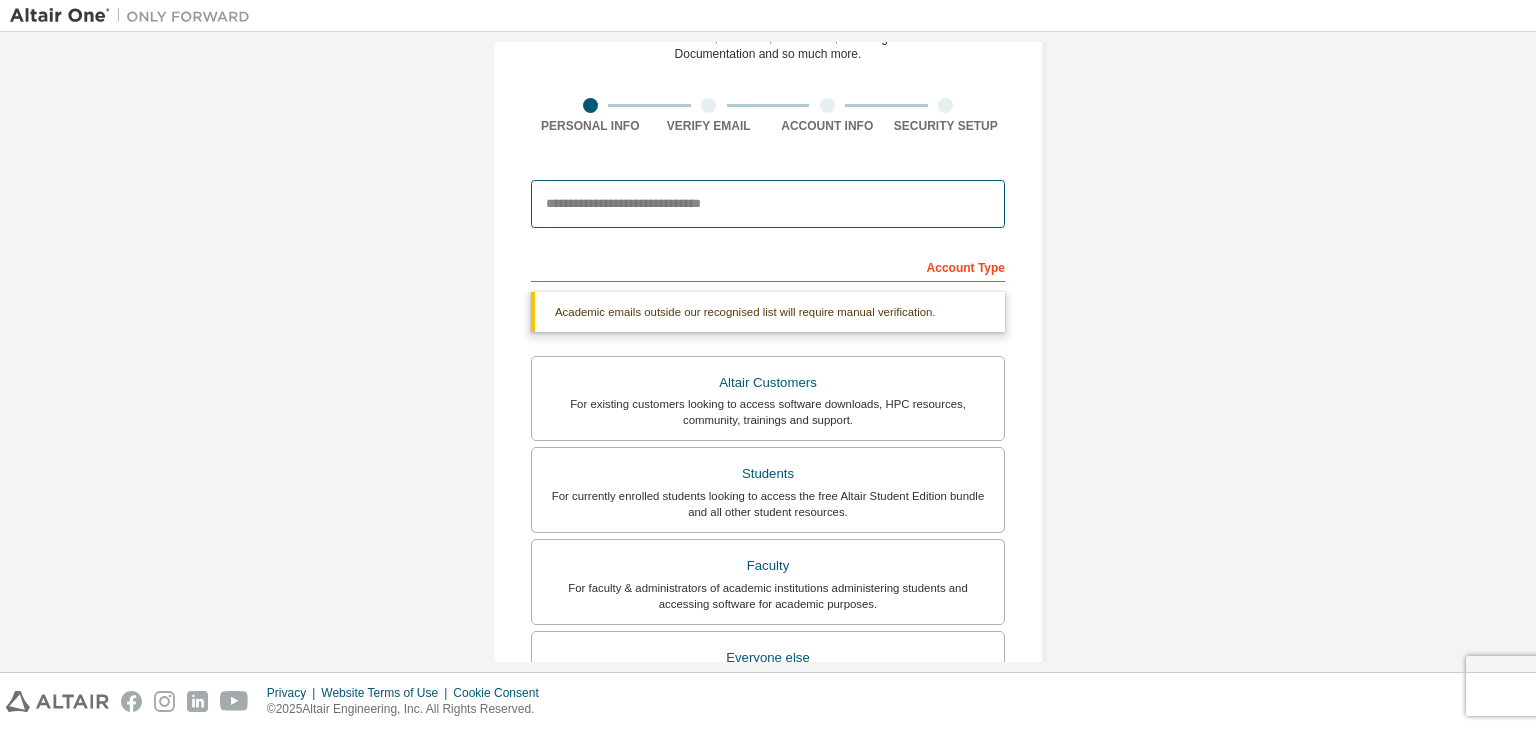 click at bounding box center [768, 204] 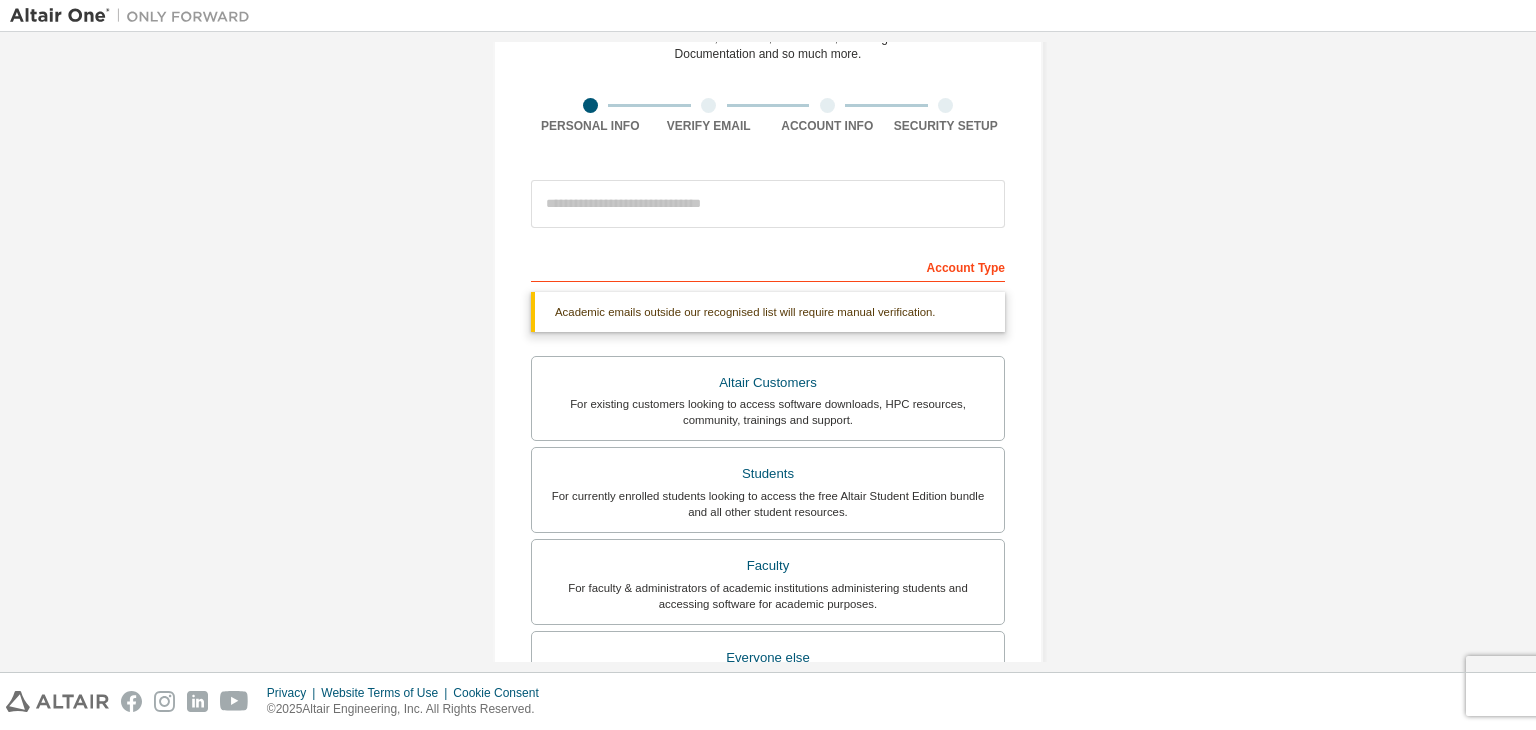 click on "Account Type" at bounding box center [768, 266] 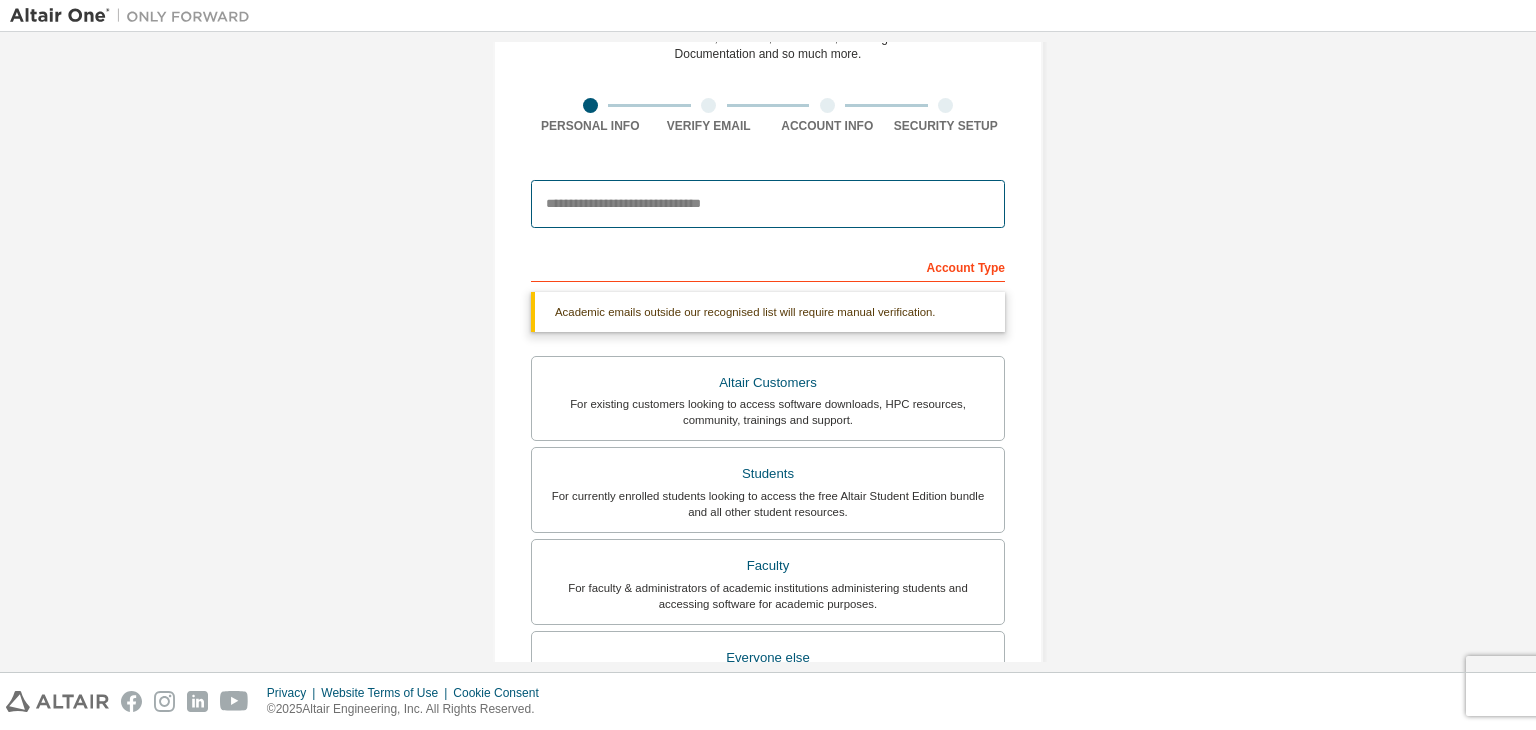 click at bounding box center (768, 204) 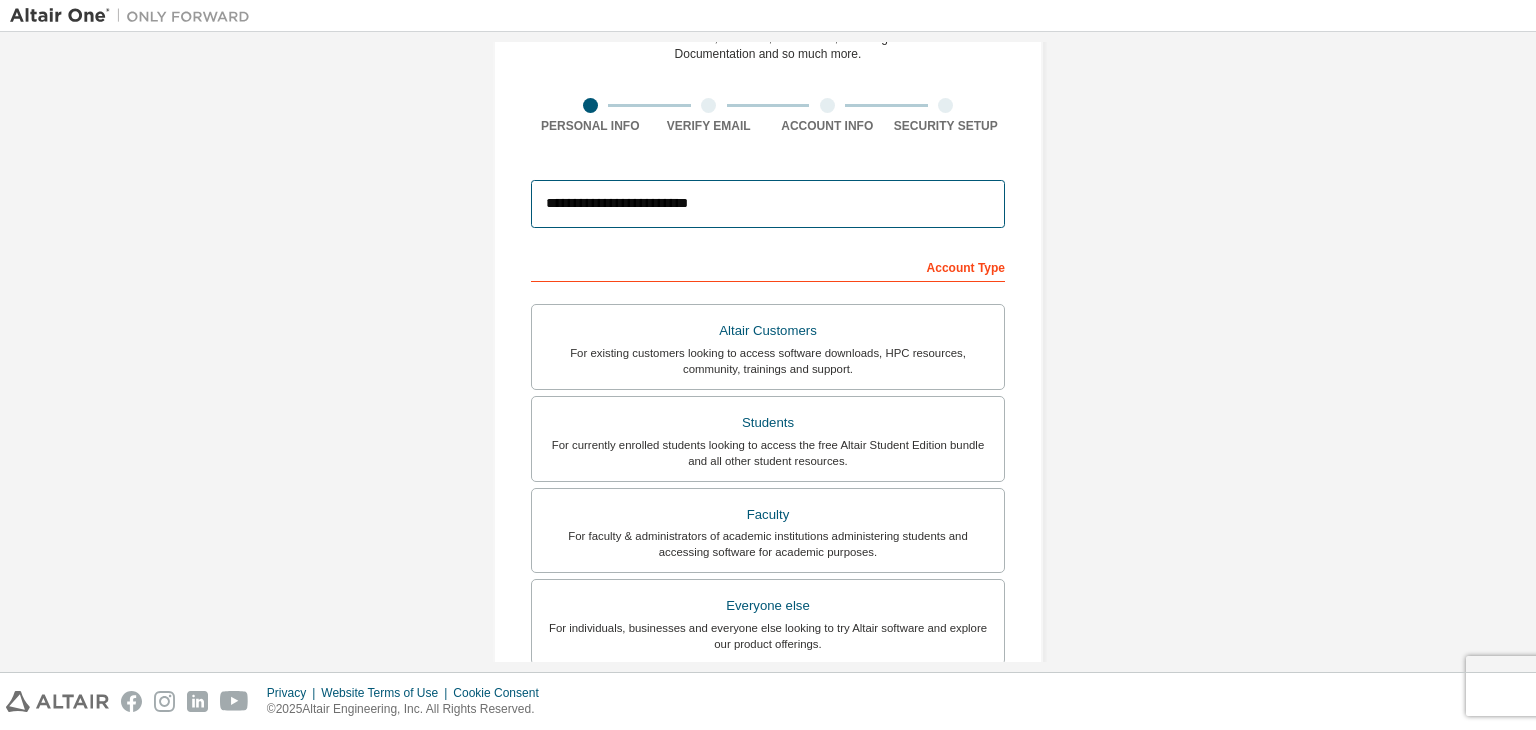 scroll, scrollTop: 435, scrollLeft: 0, axis: vertical 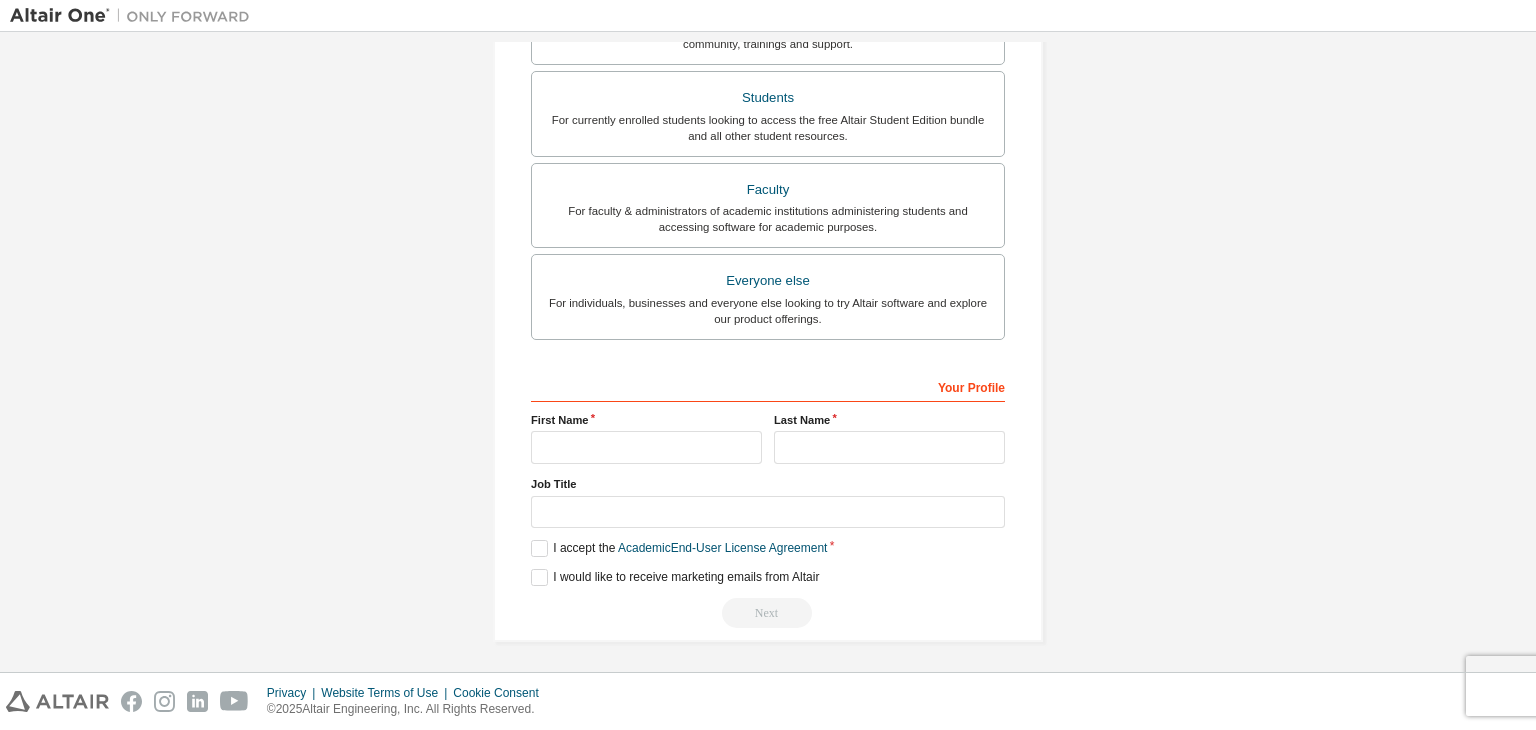 type on "**********" 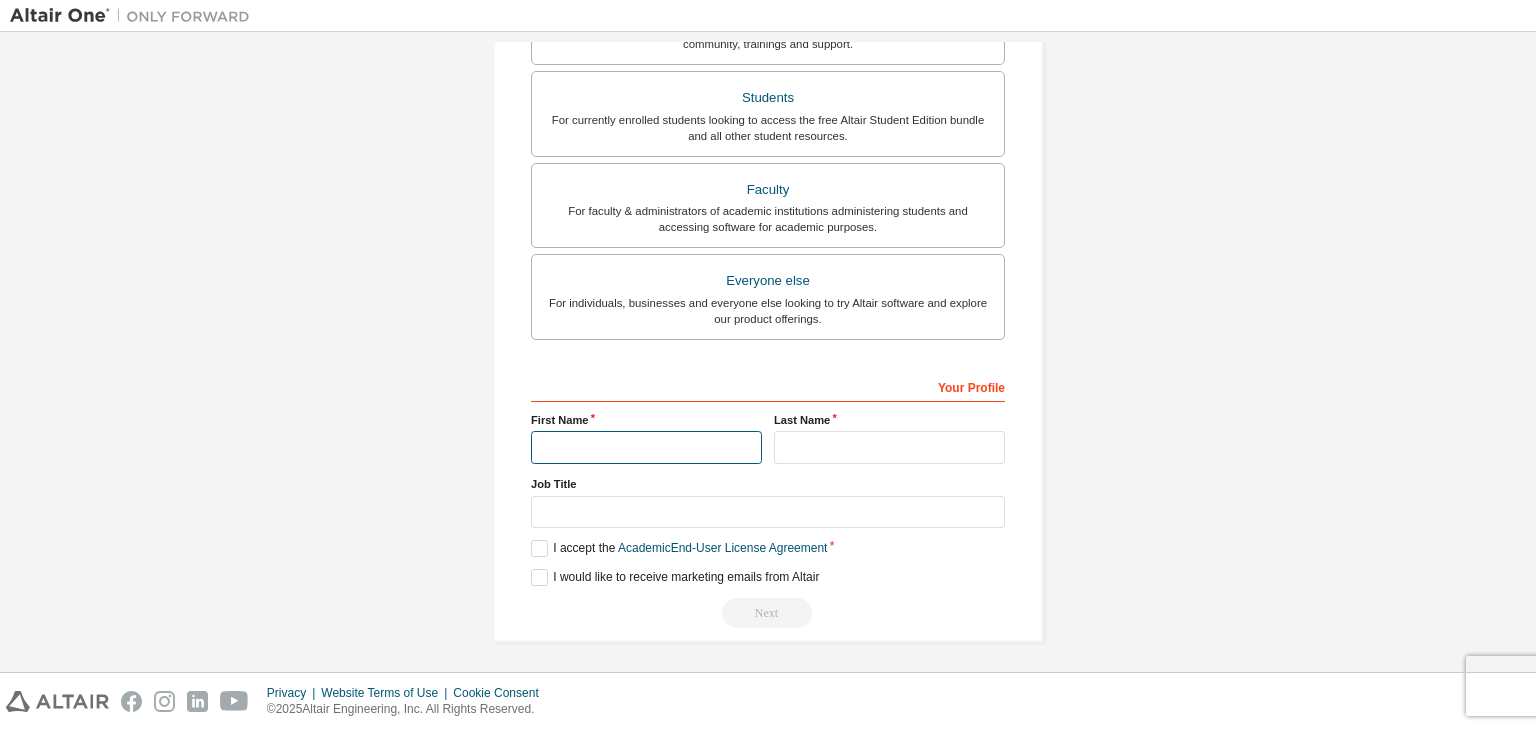 click at bounding box center [646, 447] 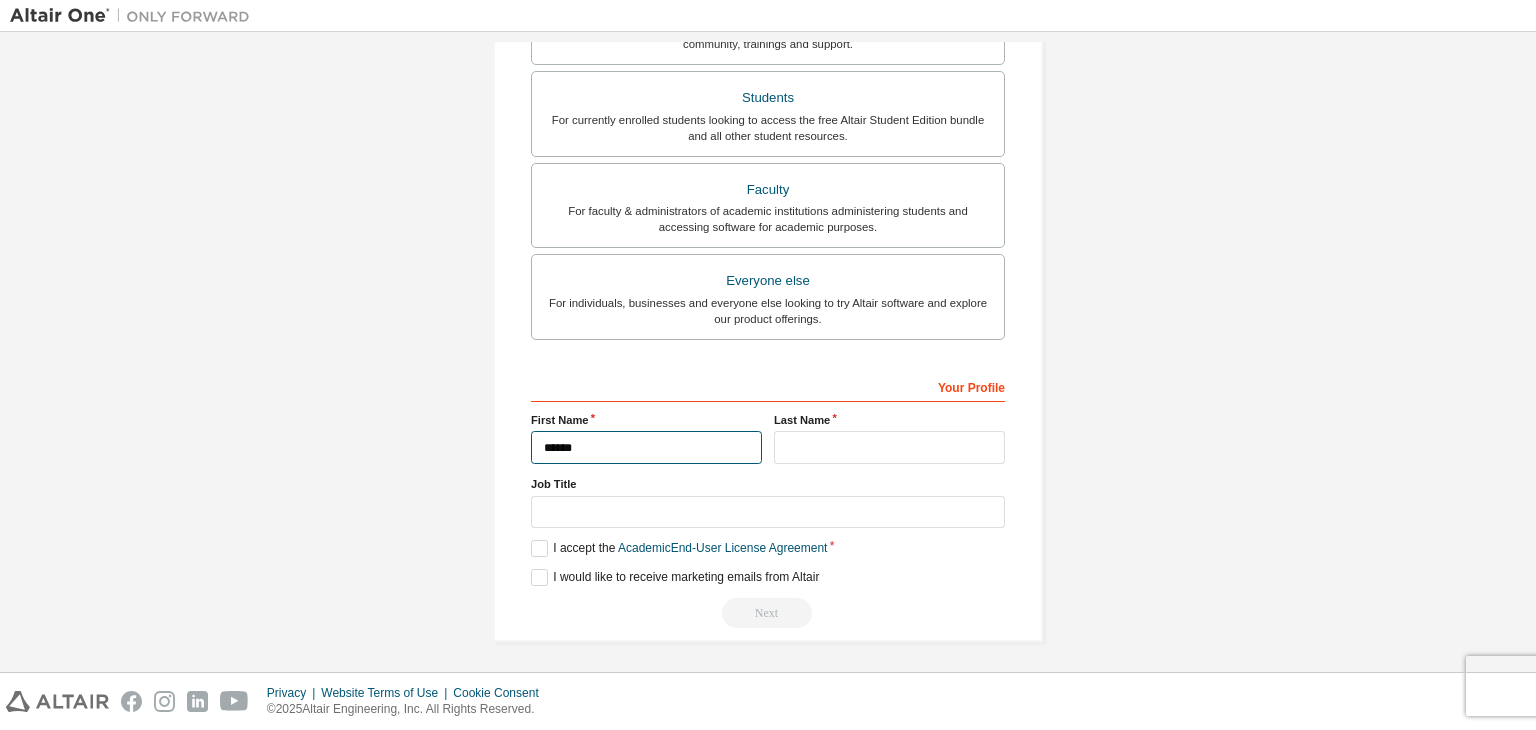 type on "******" 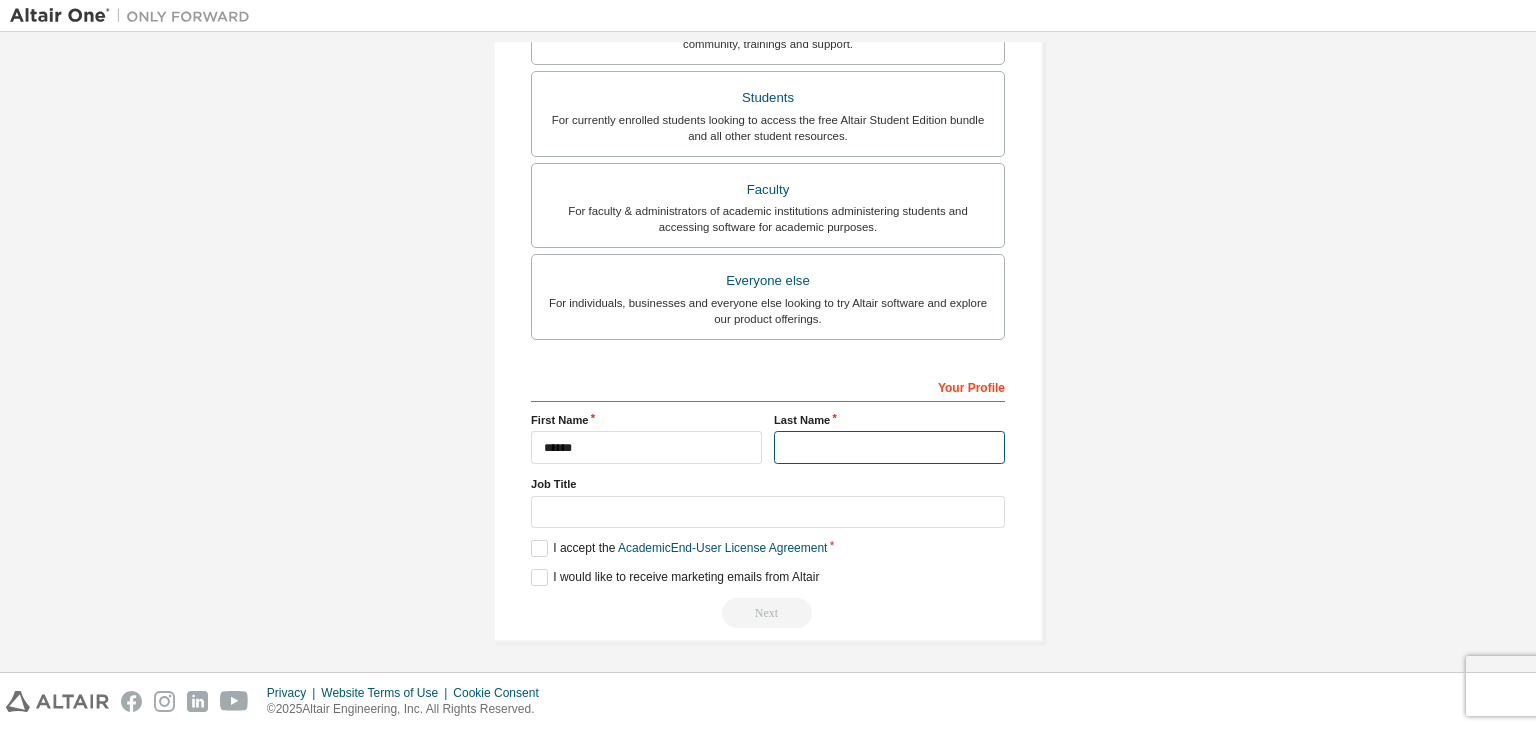 click at bounding box center [889, 447] 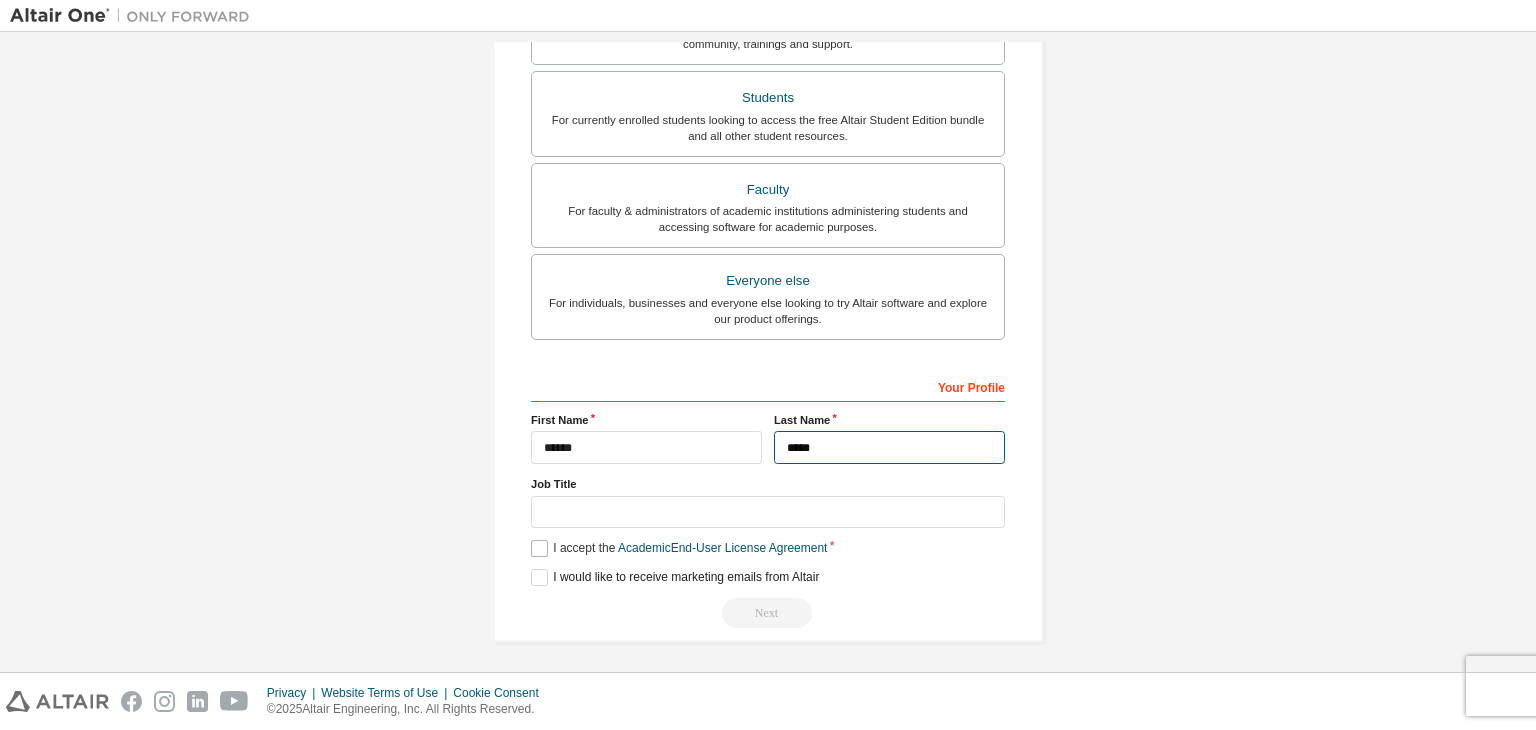 type on "*****" 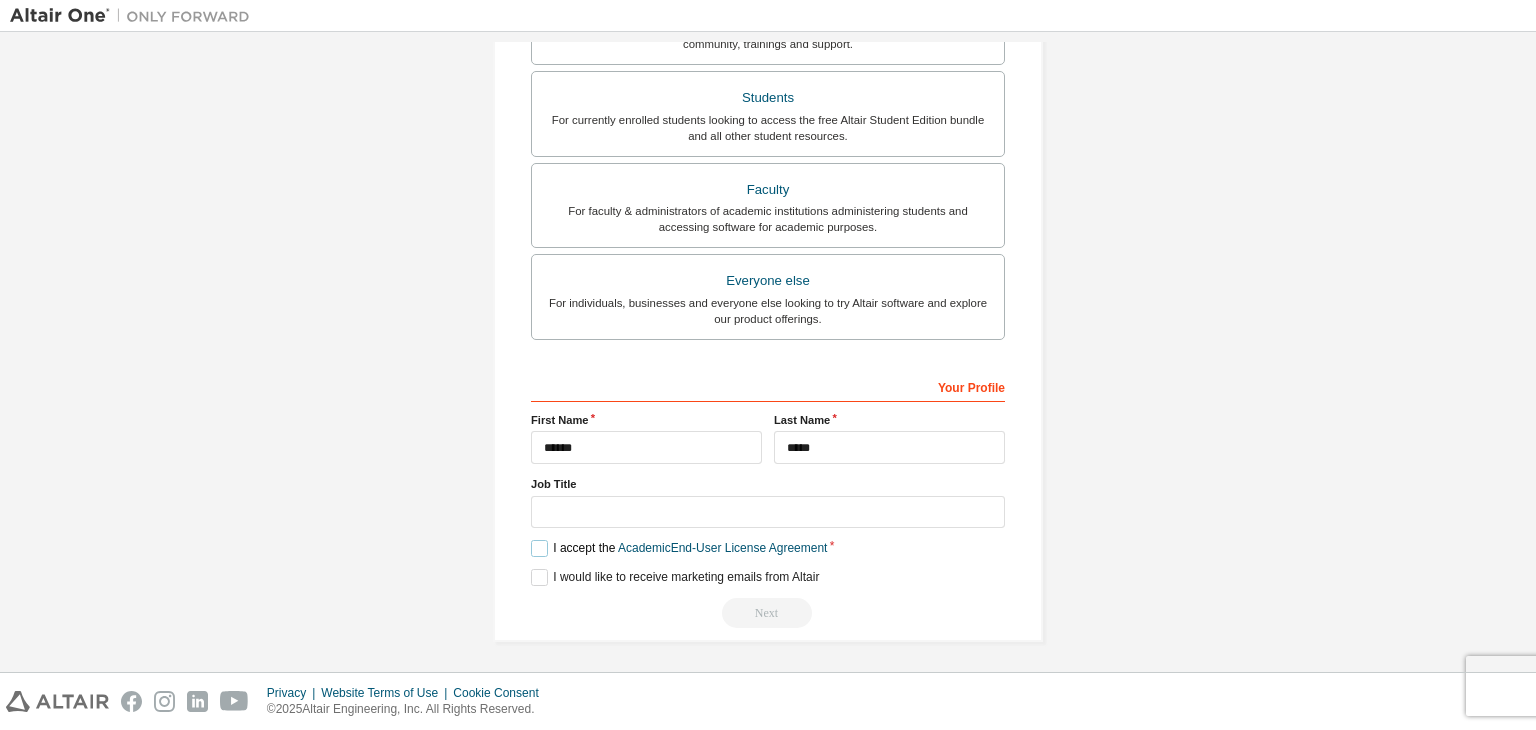 click on "I accept the   Academic   End-User License Agreement" at bounding box center (679, 548) 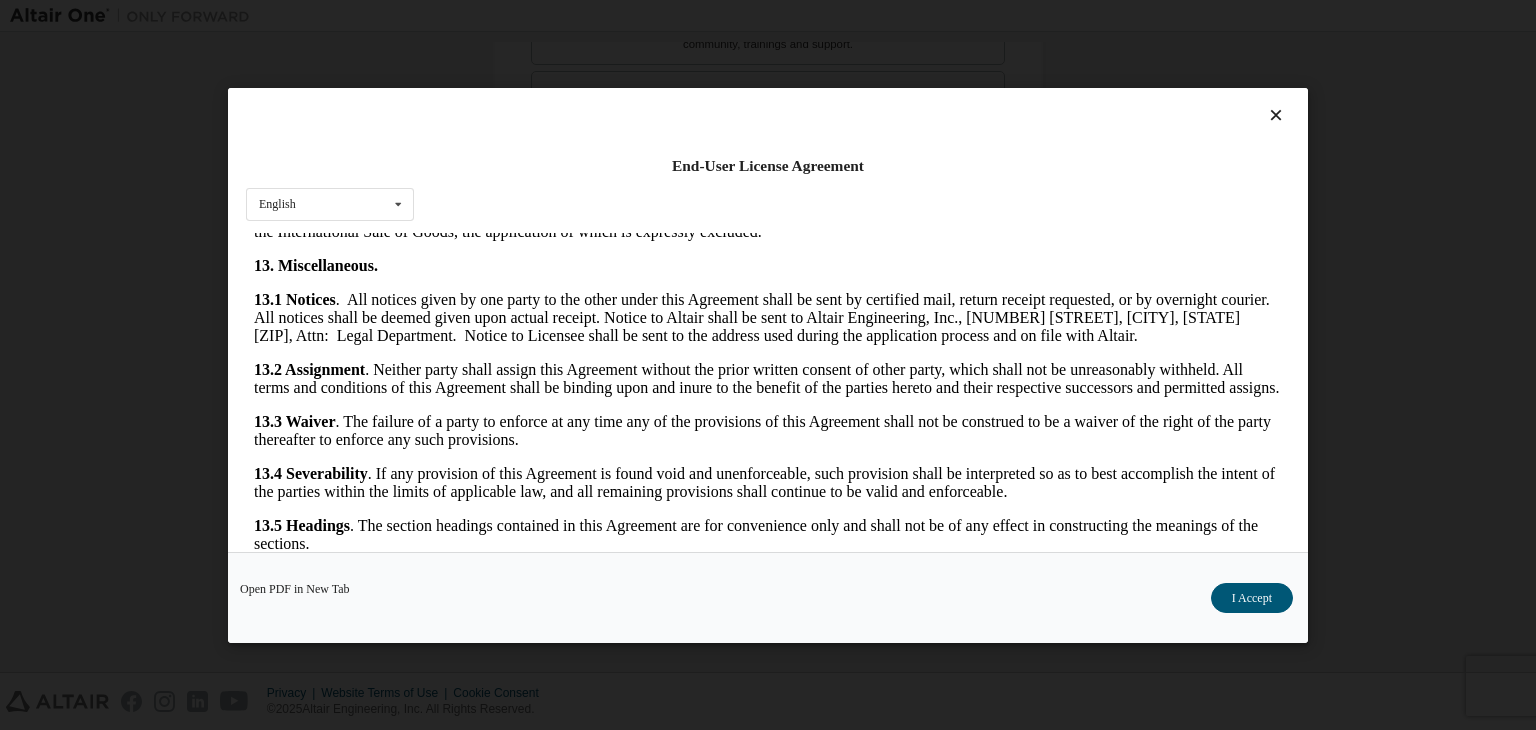 scroll, scrollTop: 3341, scrollLeft: 0, axis: vertical 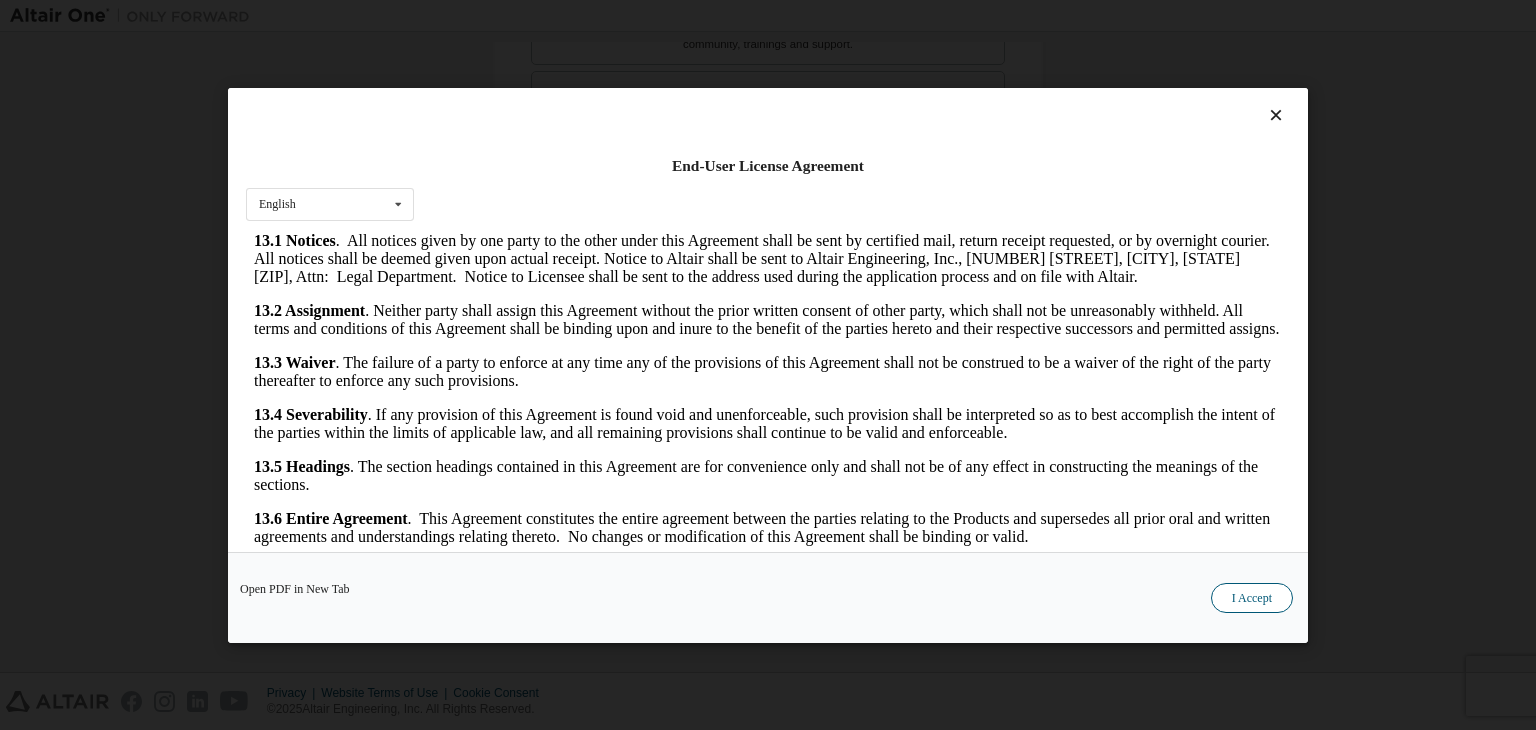 click on "I Accept" at bounding box center [1252, 598] 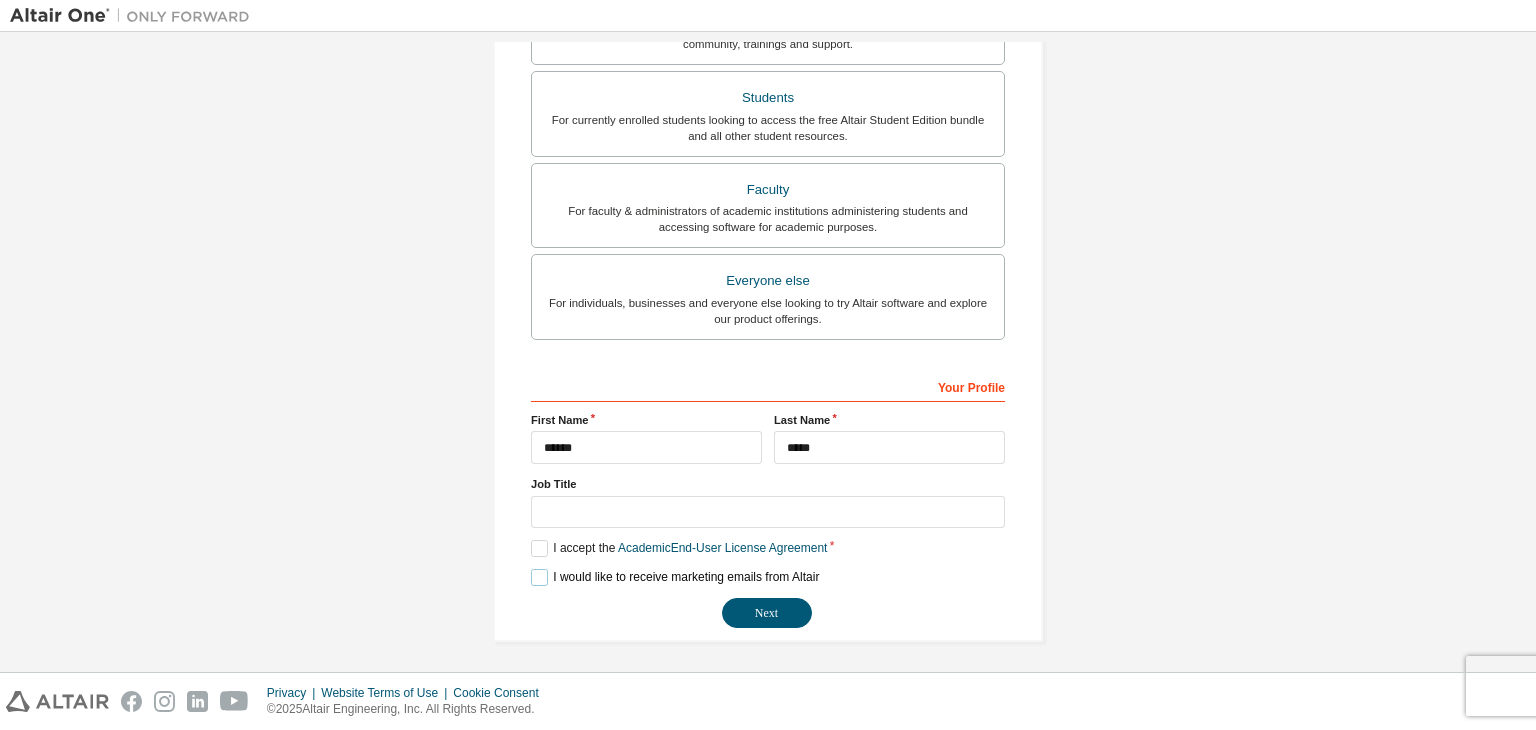 click on "I would like to receive marketing emails from Altair" at bounding box center (675, 577) 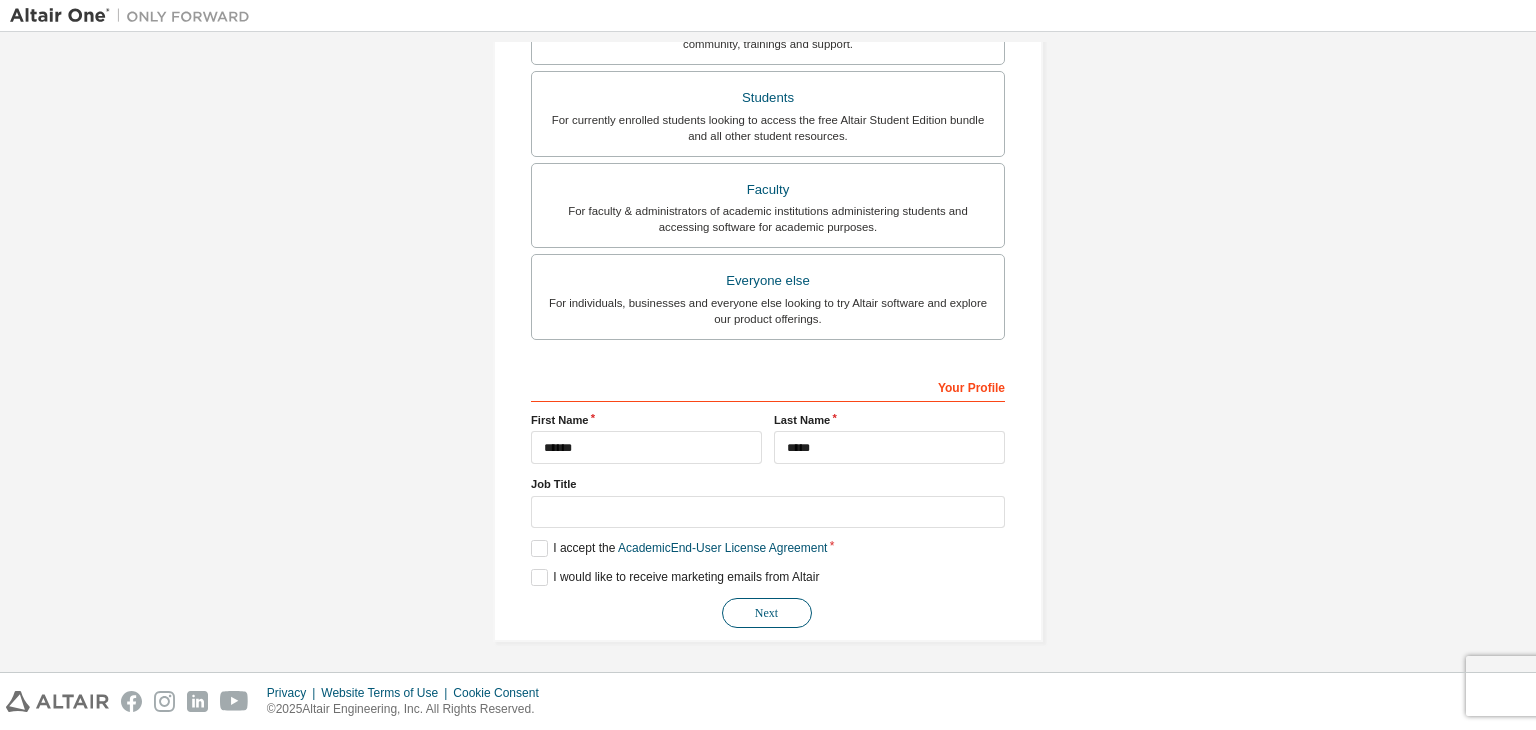 click on "Next" at bounding box center (767, 613) 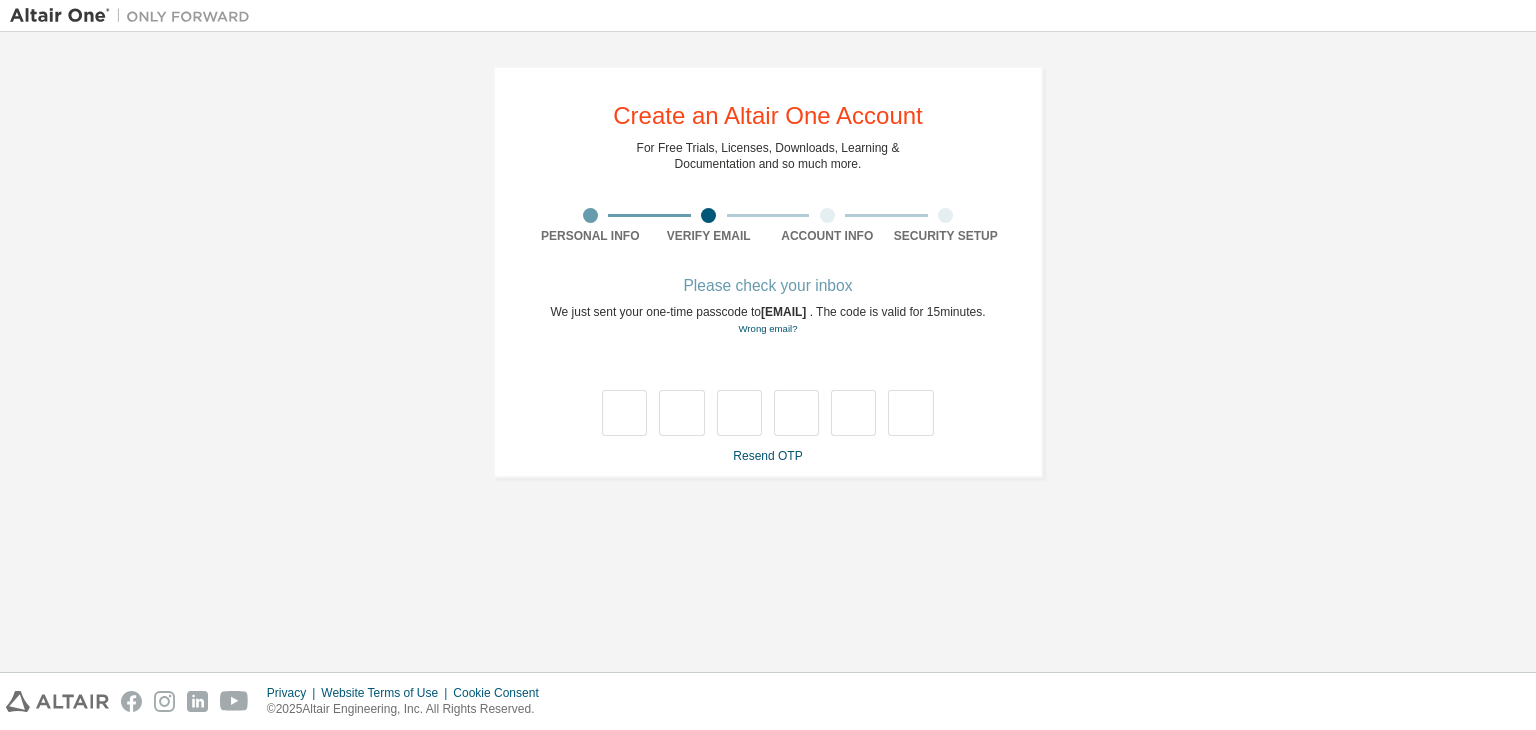 scroll, scrollTop: 0, scrollLeft: 0, axis: both 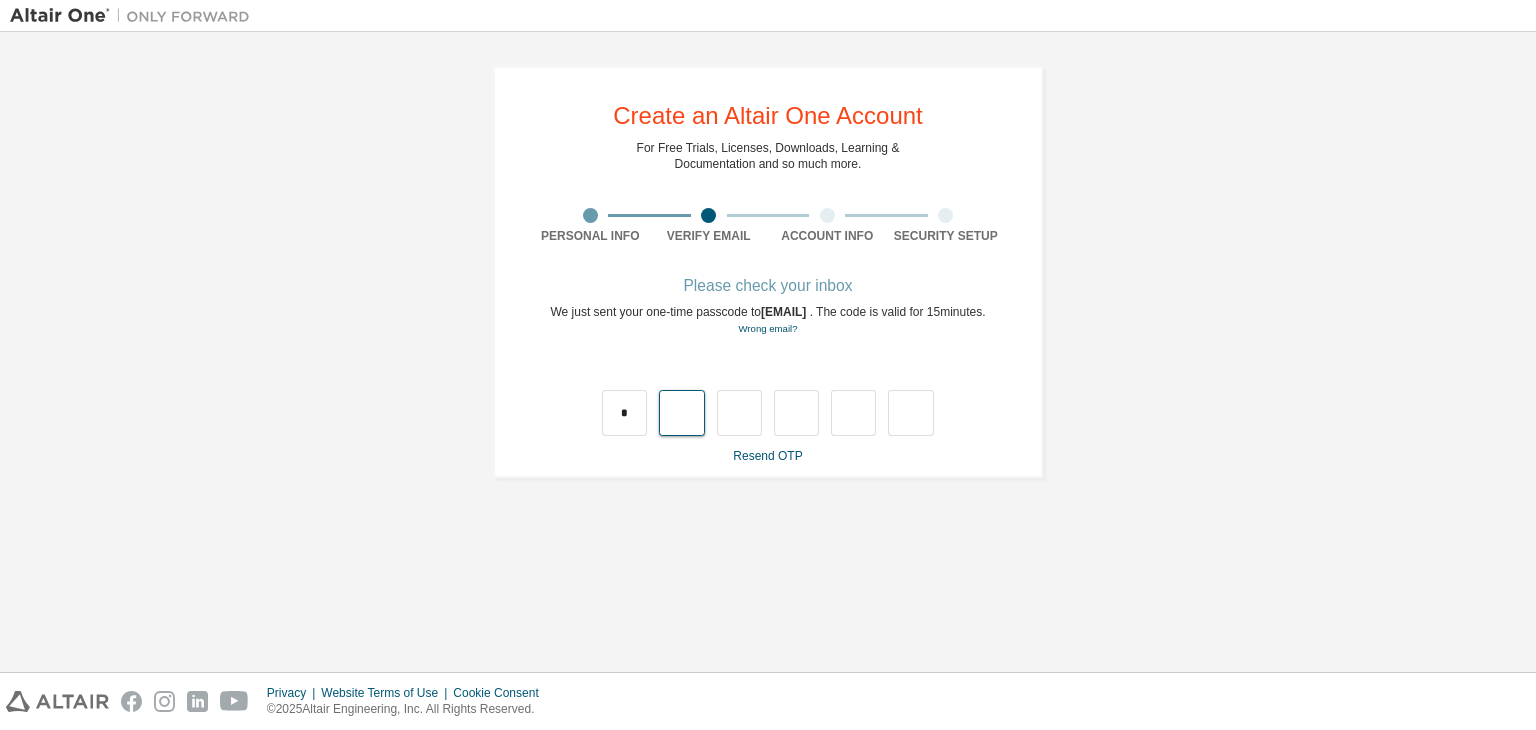 type on "*" 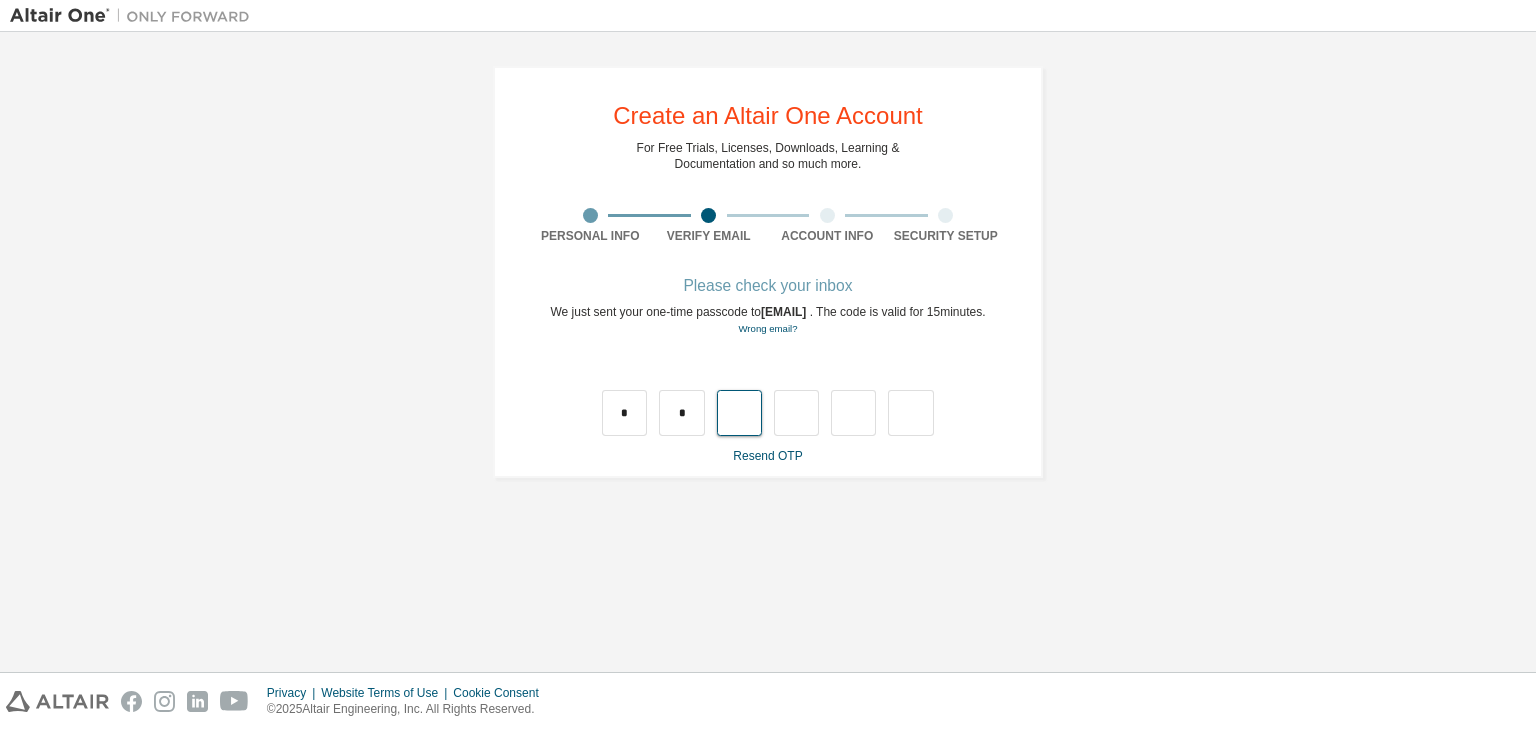 type on "*" 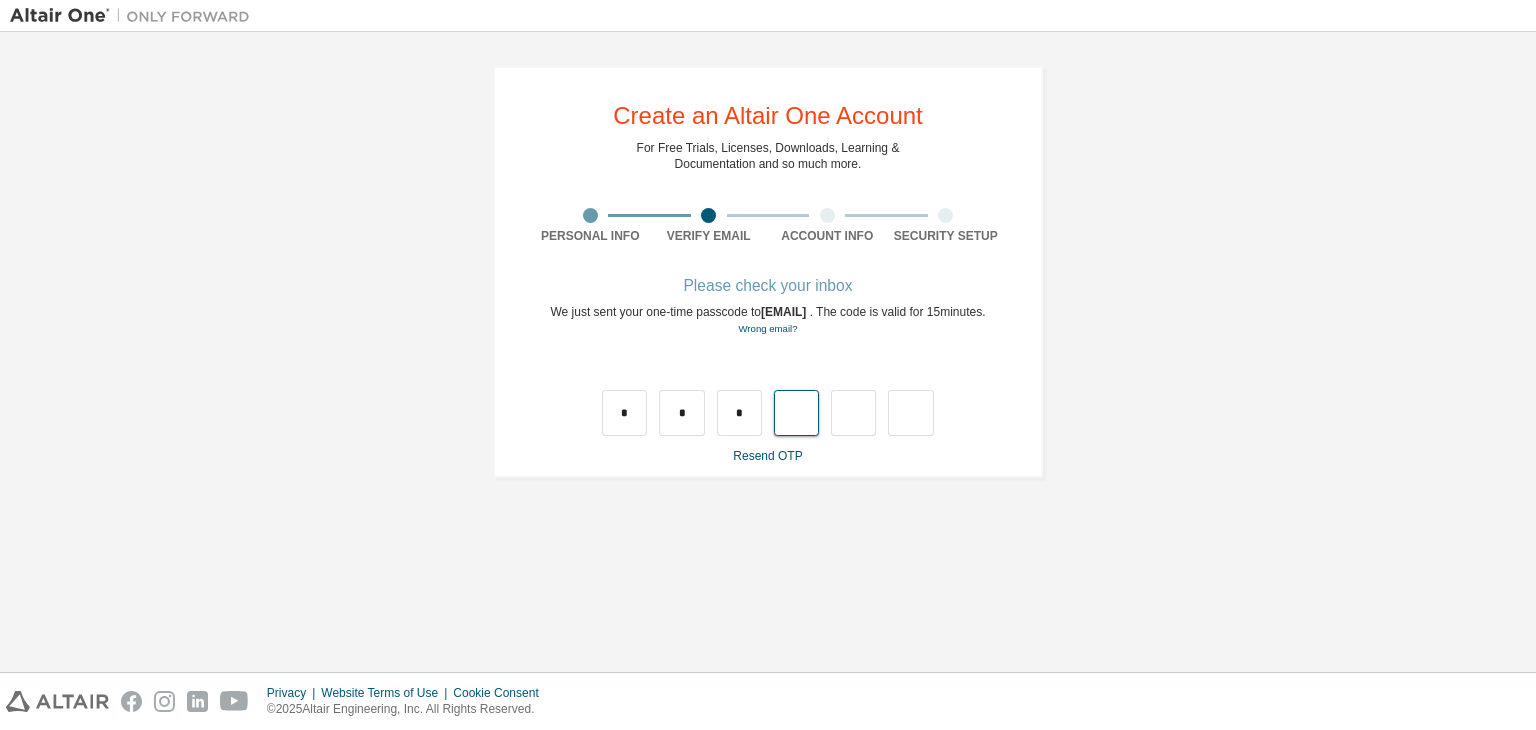 type on "*" 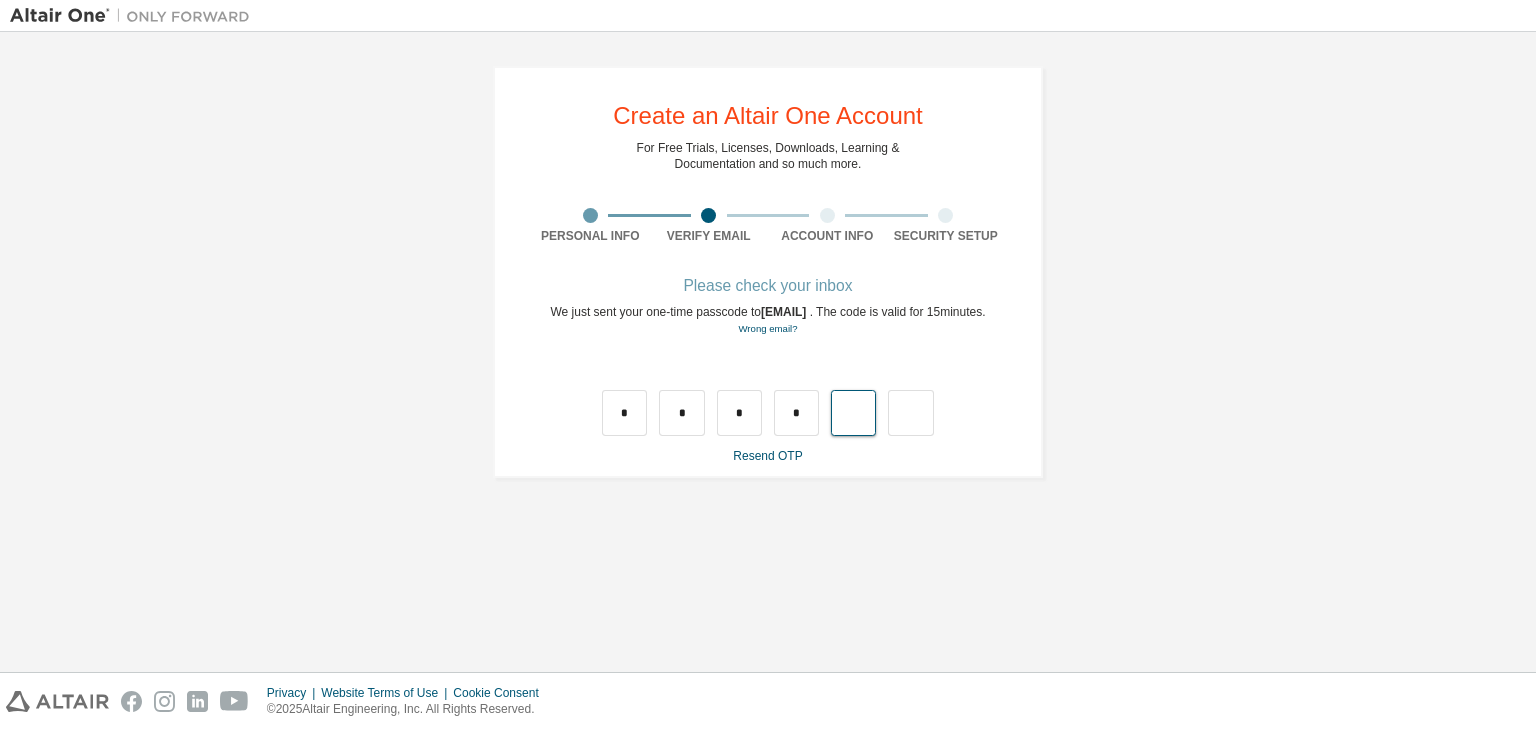 type on "*" 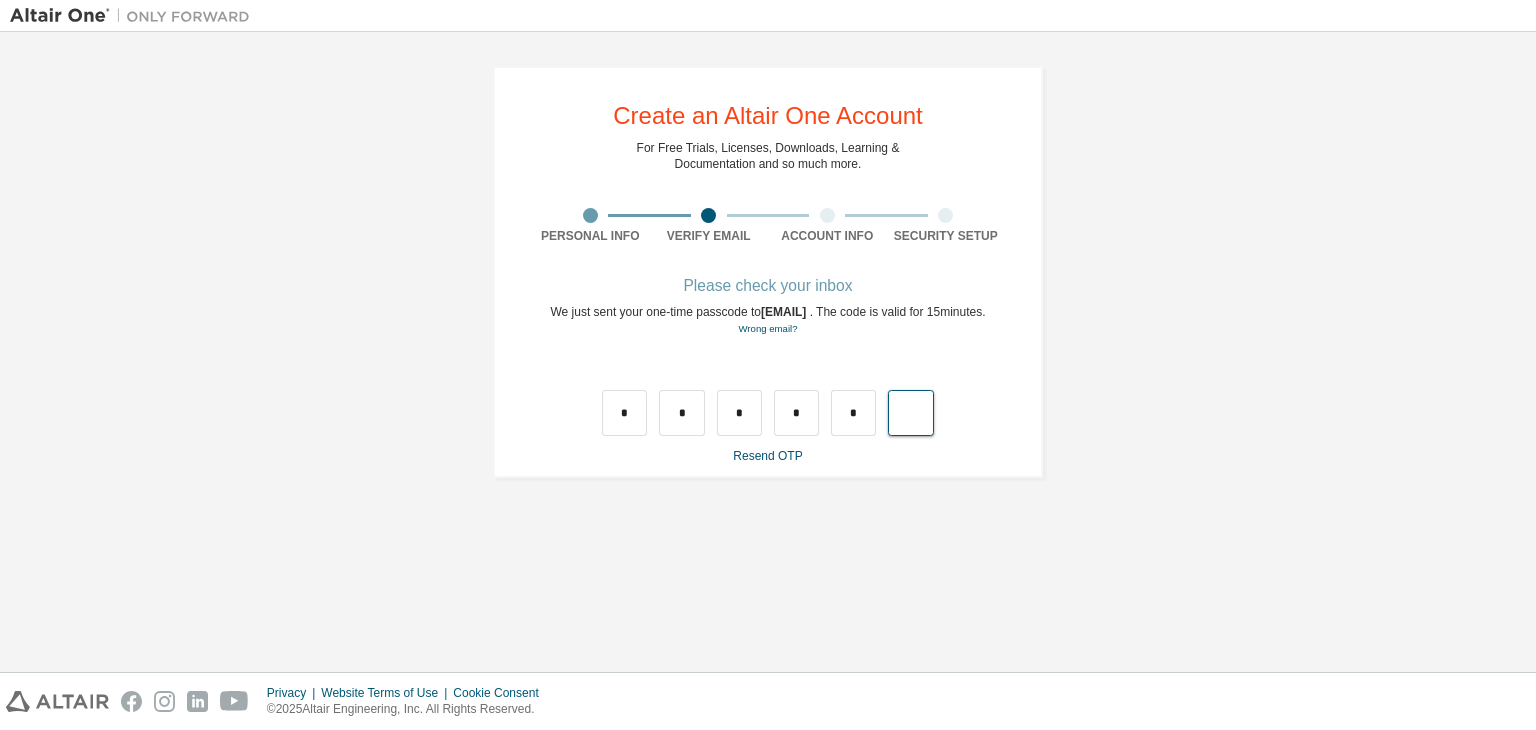 type on "*" 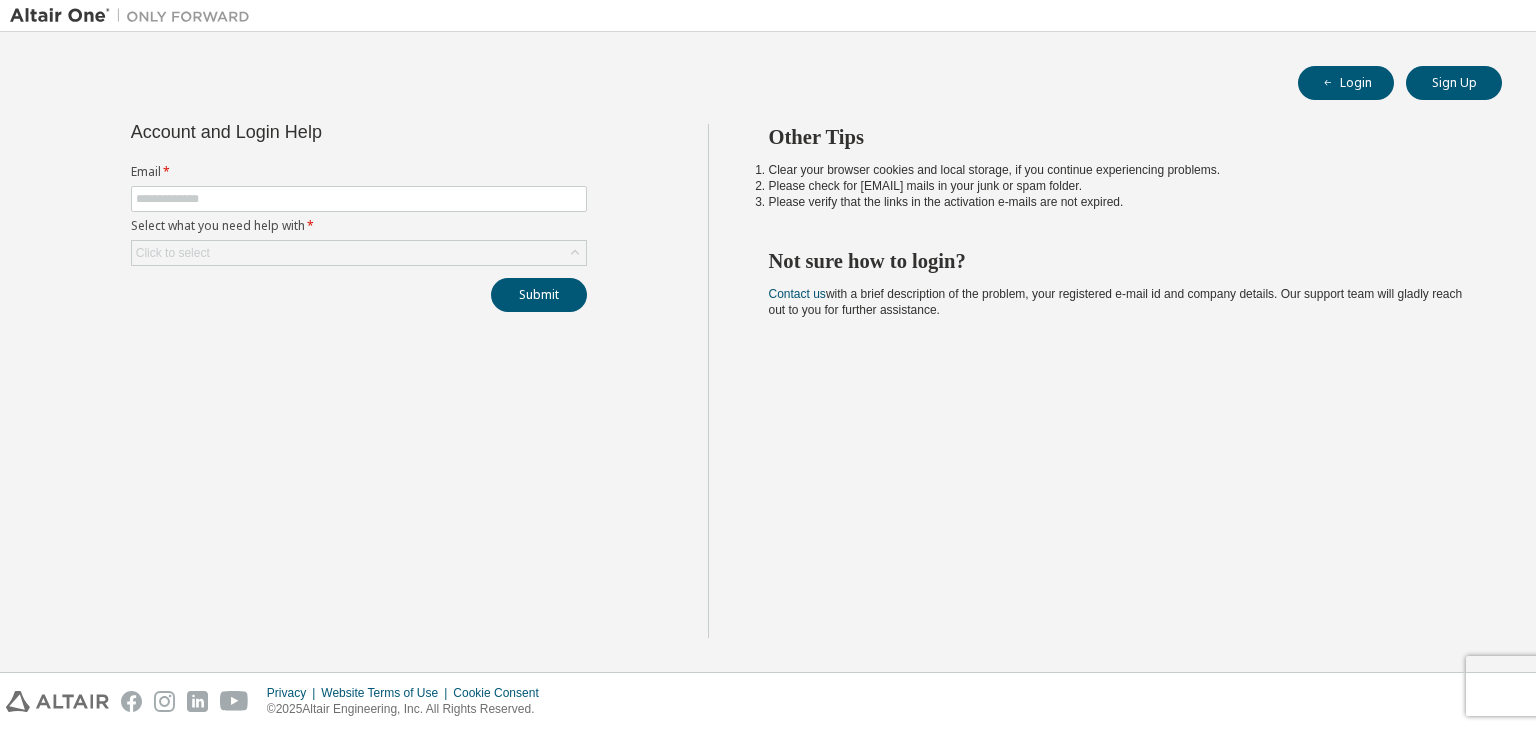 scroll, scrollTop: 0, scrollLeft: 0, axis: both 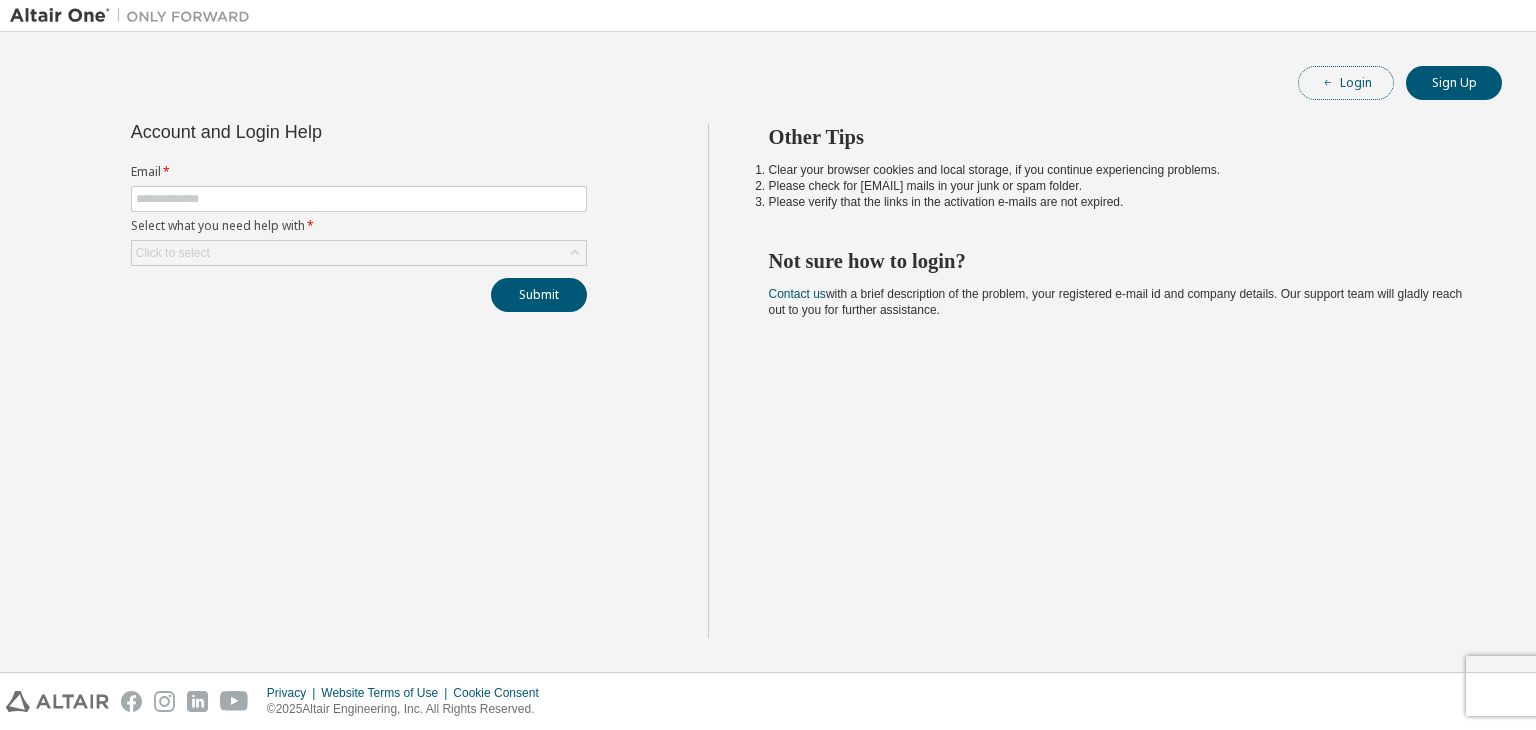 click on "Login" at bounding box center (1346, 83) 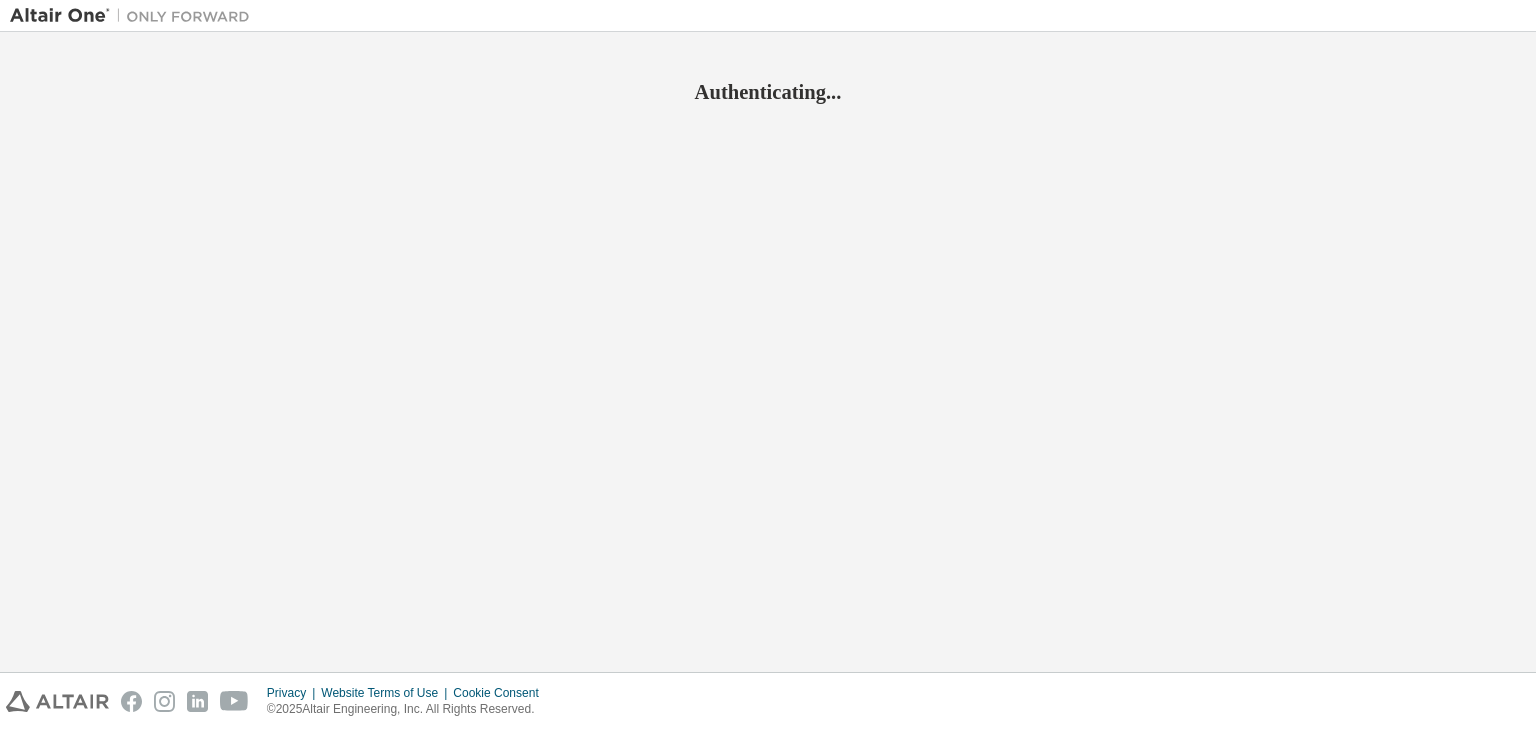 scroll, scrollTop: 0, scrollLeft: 0, axis: both 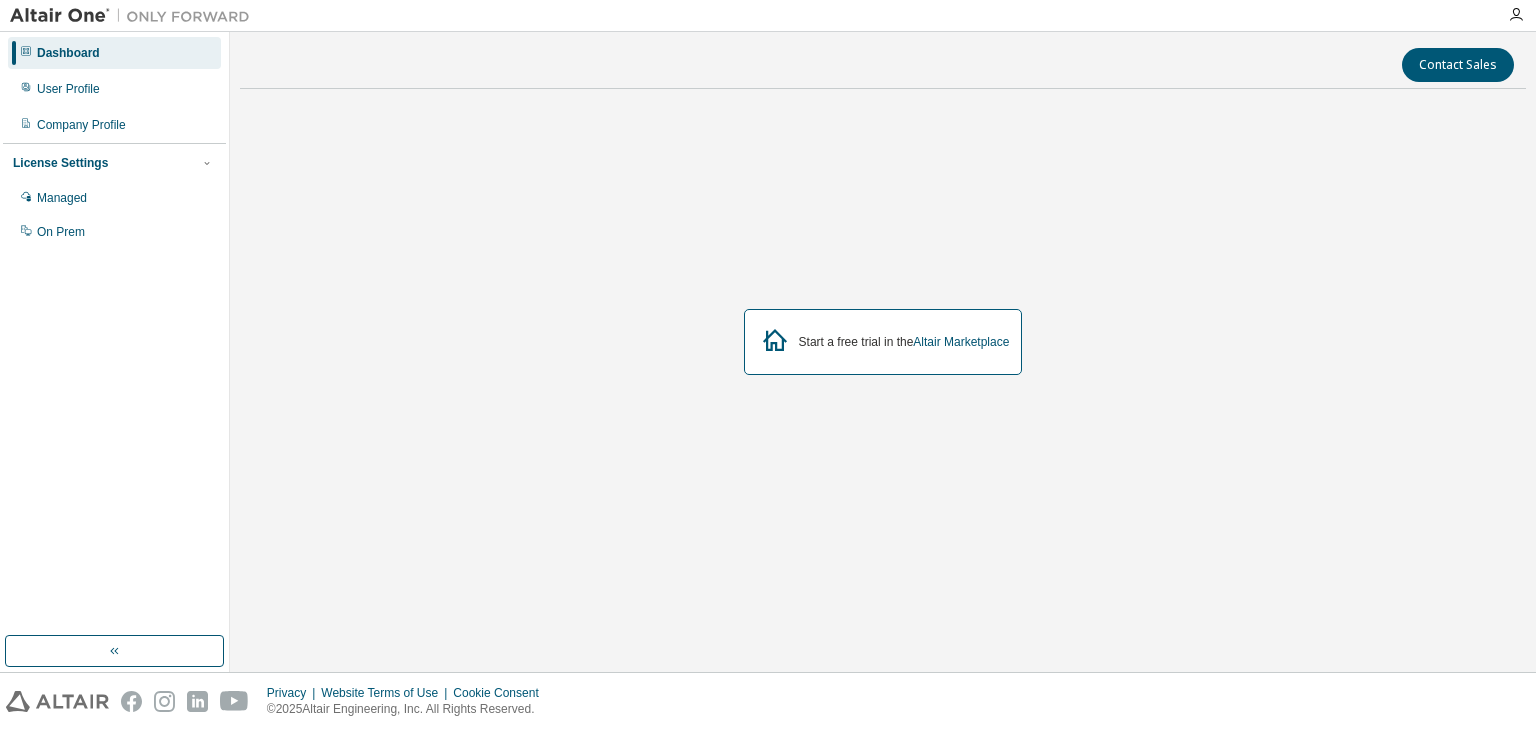 click on "Start a free trial in the  Altair Marketplace" at bounding box center [883, 342] 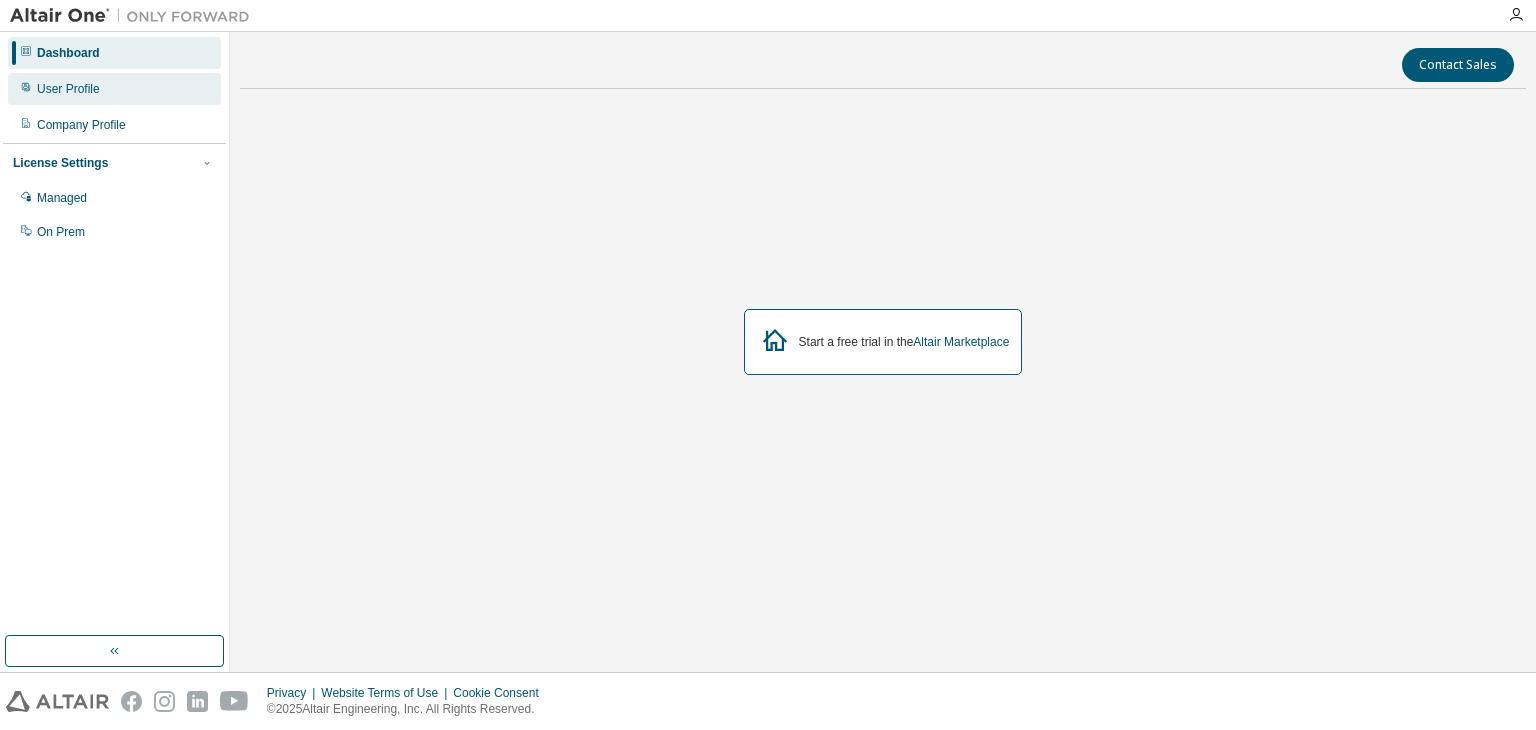 click on "User Profile" at bounding box center [68, 89] 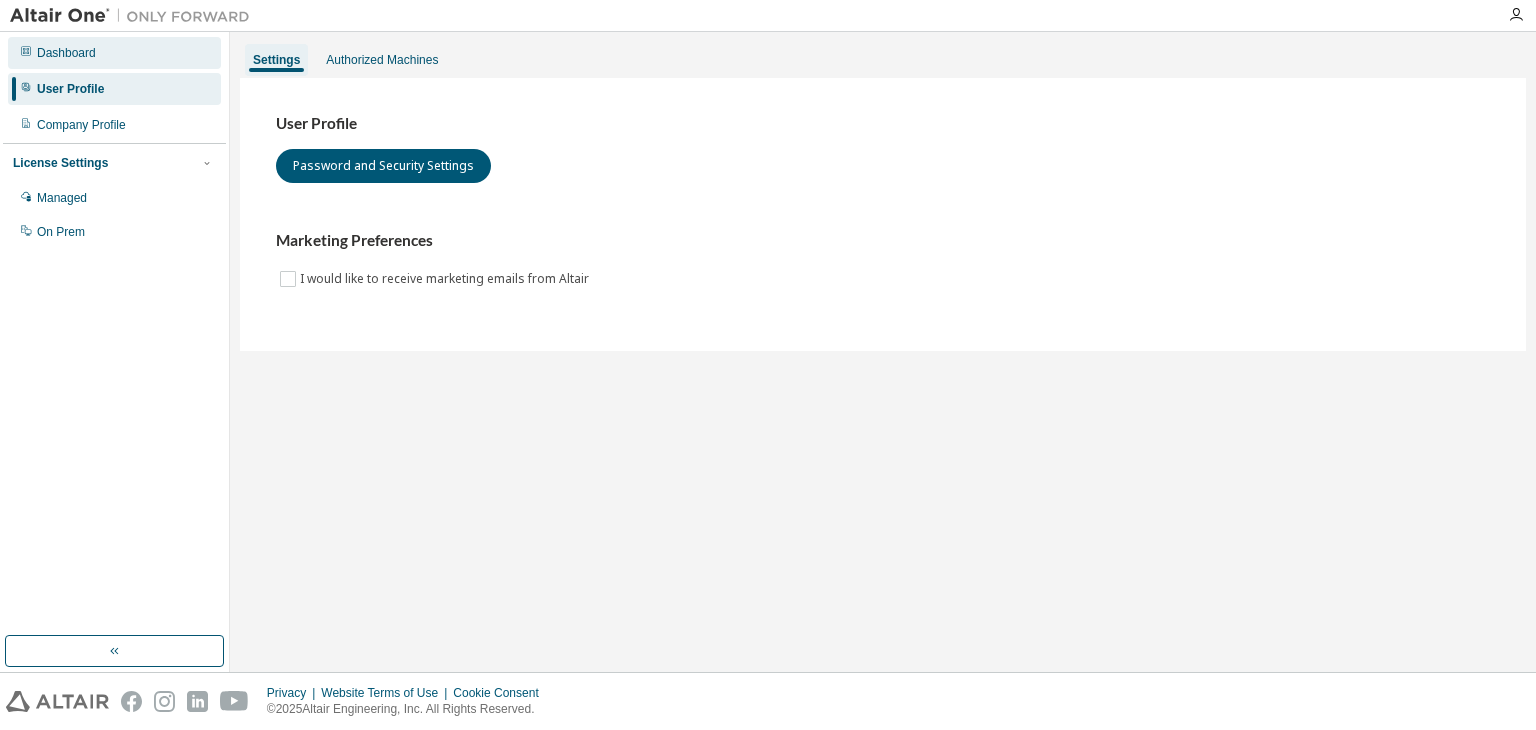 click on "Dashboard" at bounding box center (114, 53) 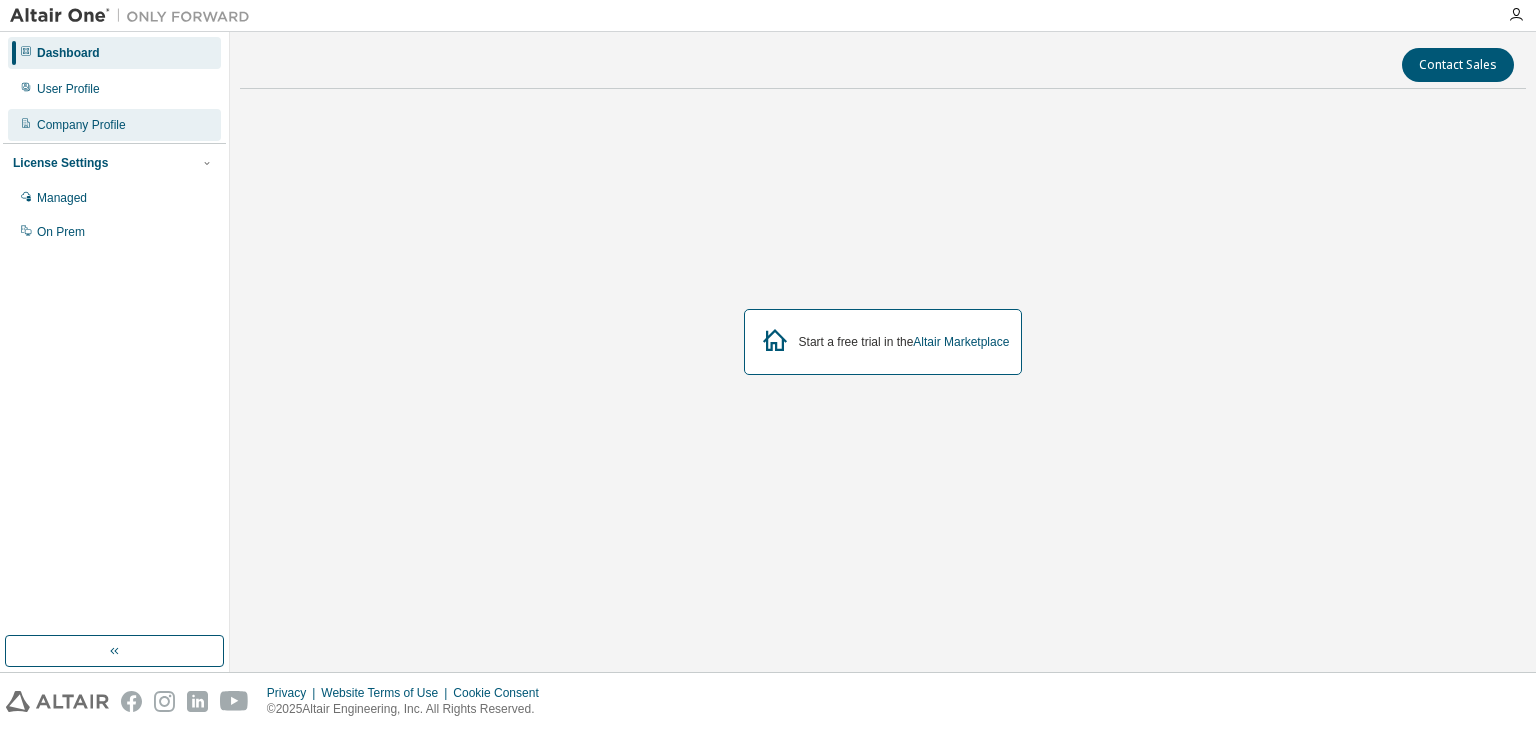 click on "Company Profile" at bounding box center [81, 125] 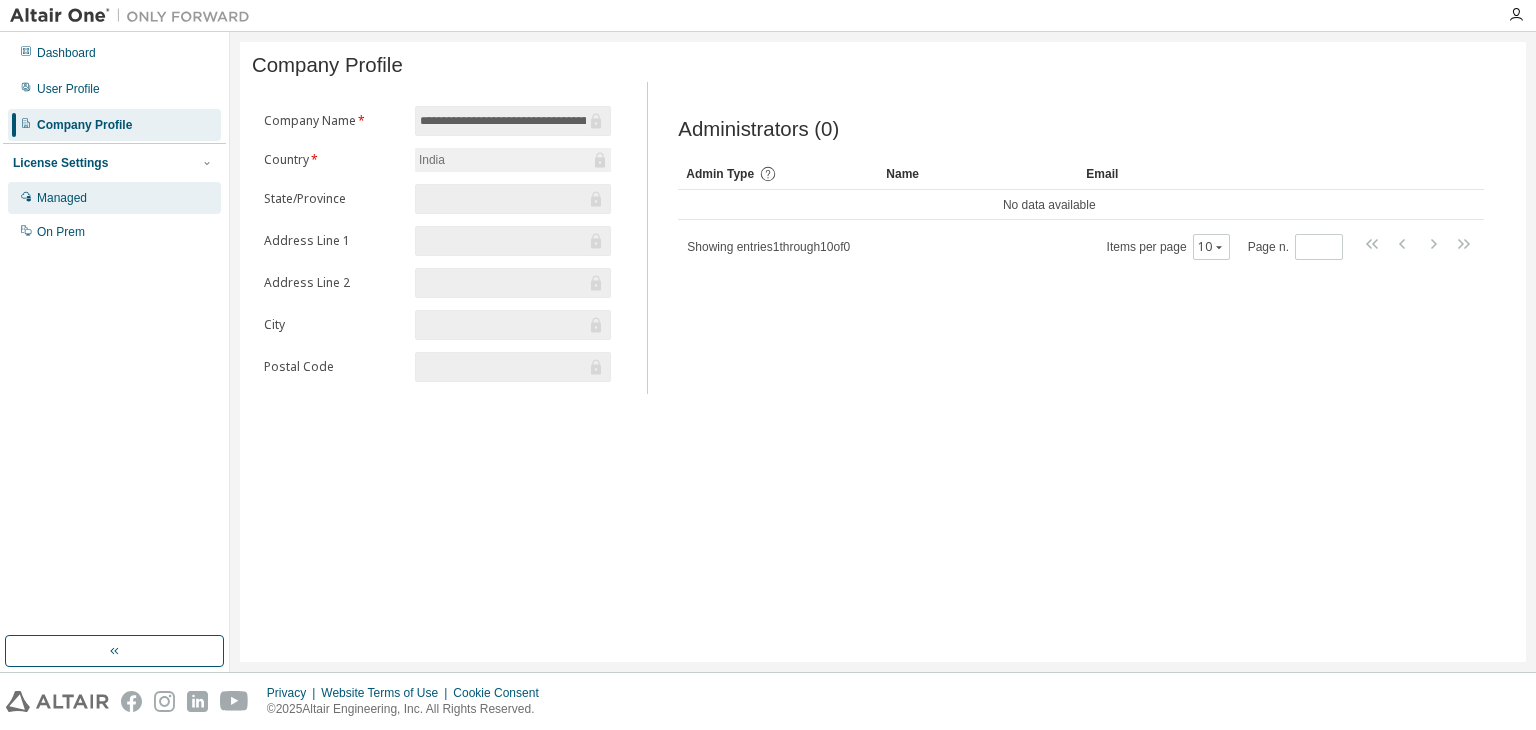 click on "Managed" at bounding box center (114, 198) 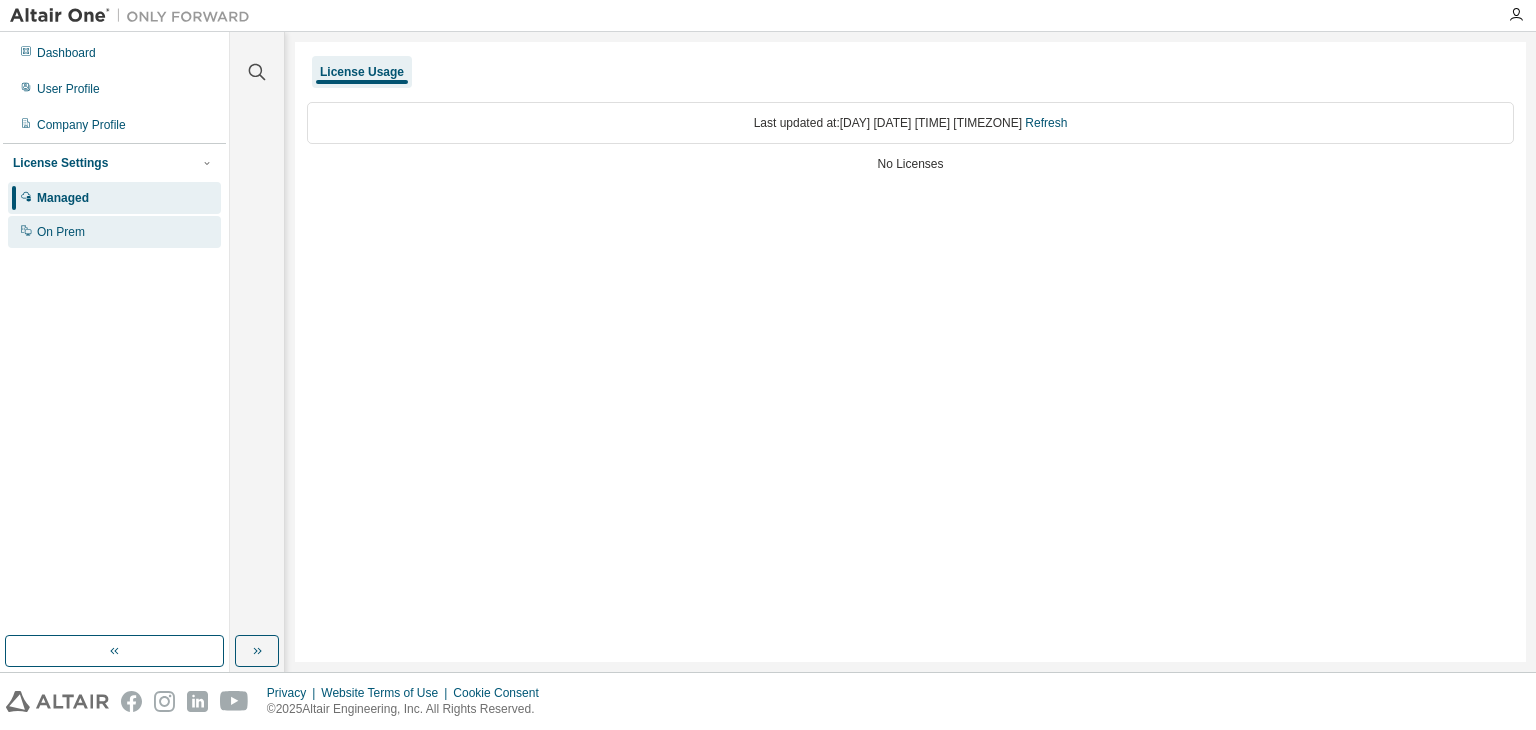 click on "On Prem" at bounding box center [61, 232] 